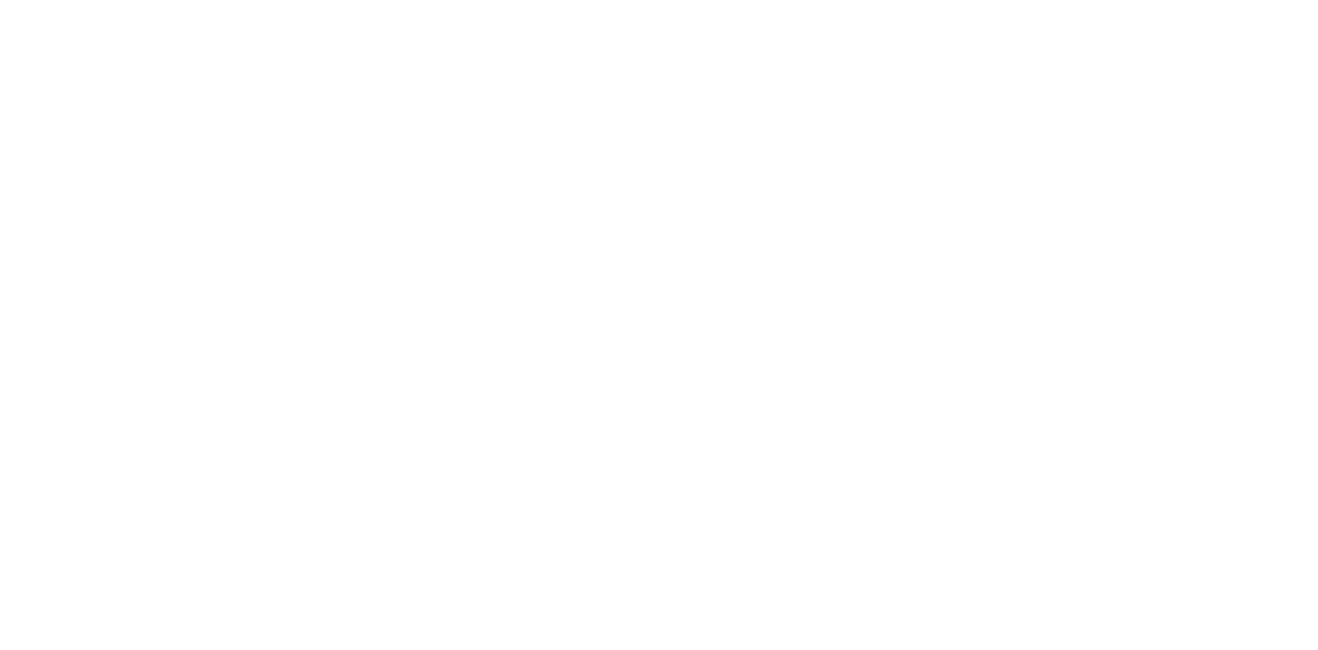 scroll, scrollTop: 0, scrollLeft: 0, axis: both 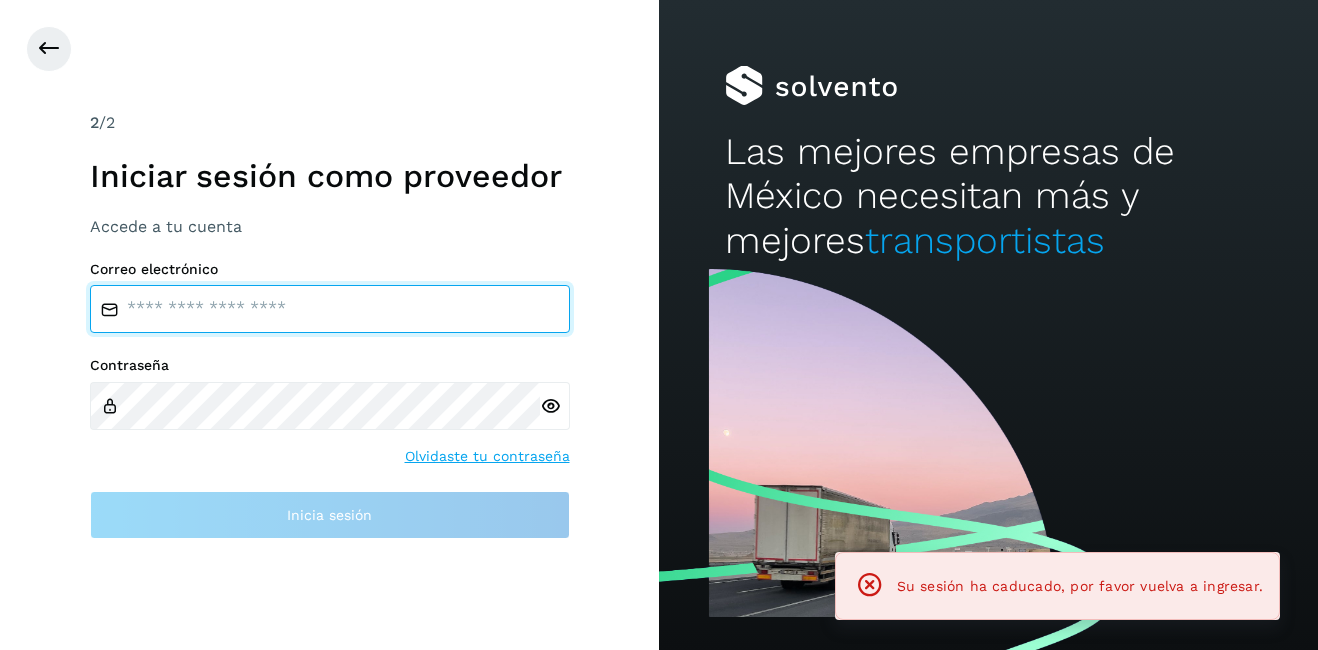 type on "**********" 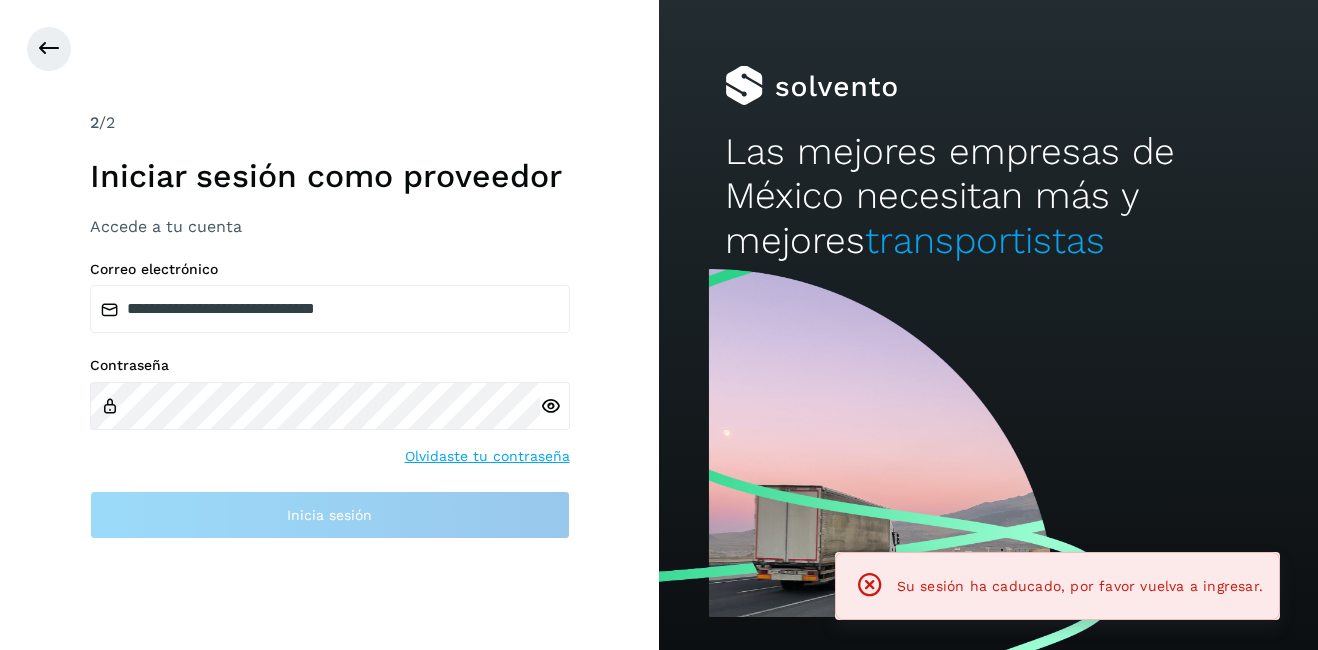 click on "Correo electrónico" at bounding box center [330, 269] 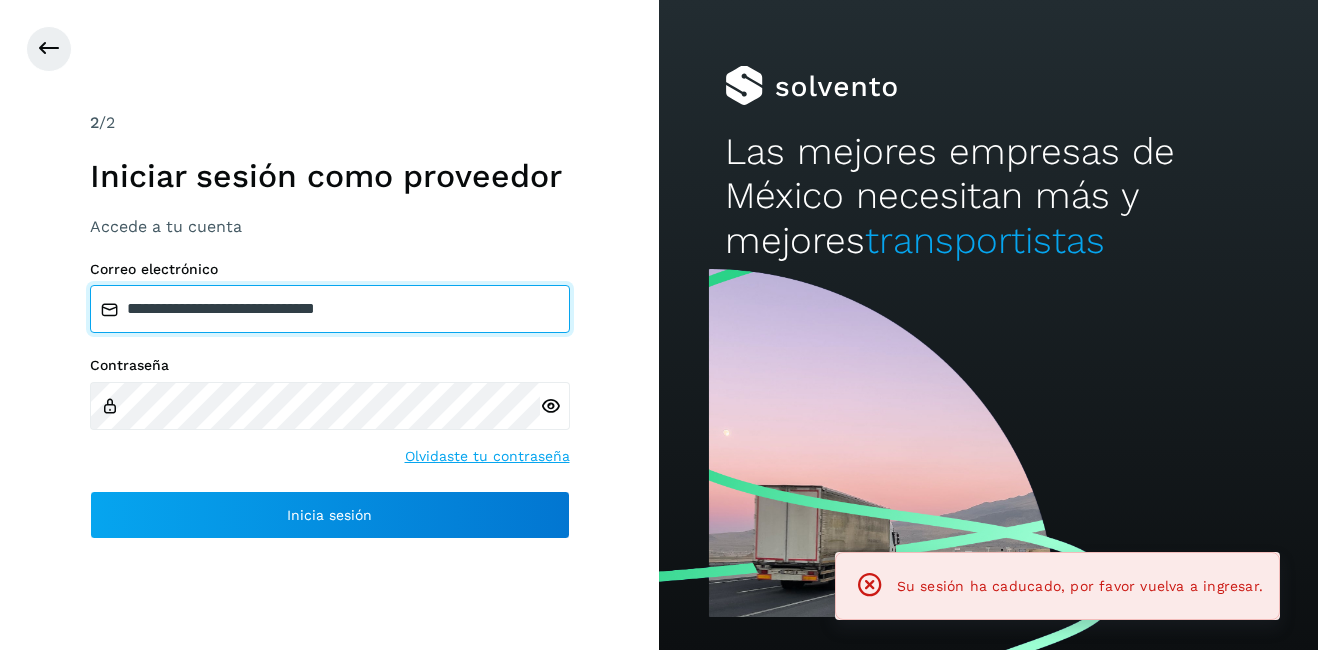 click on "**********" at bounding box center [330, 309] 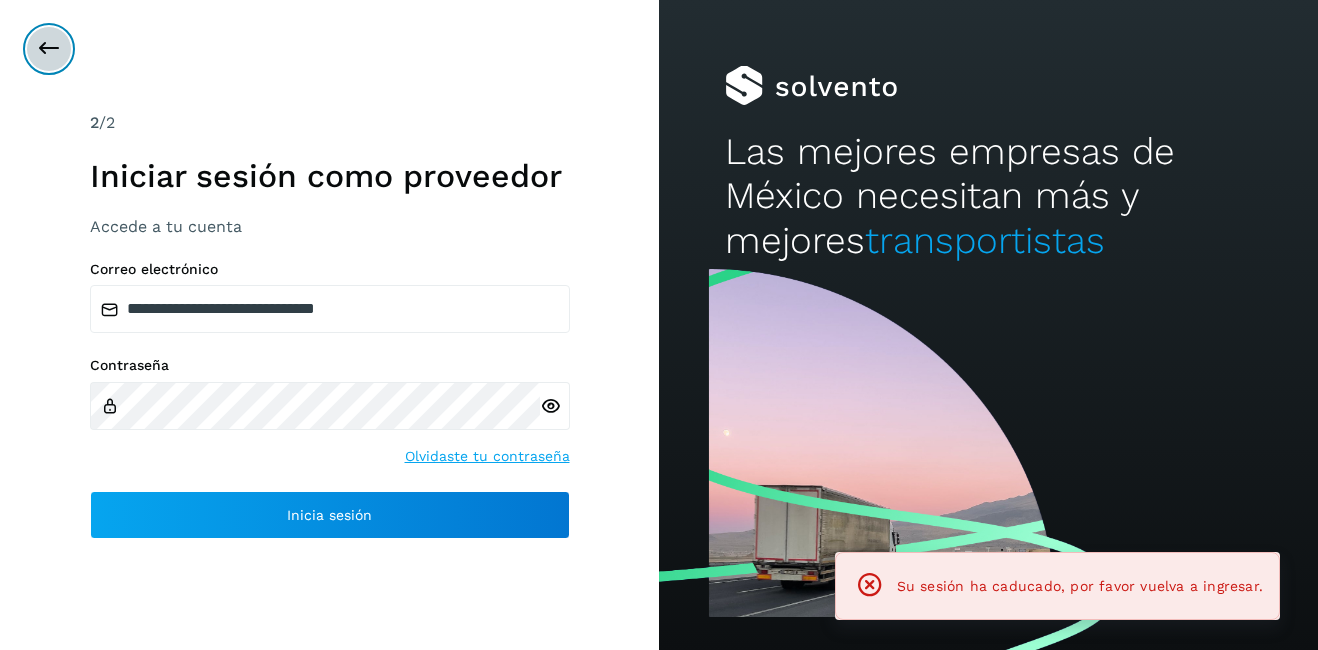 click at bounding box center (49, 49) 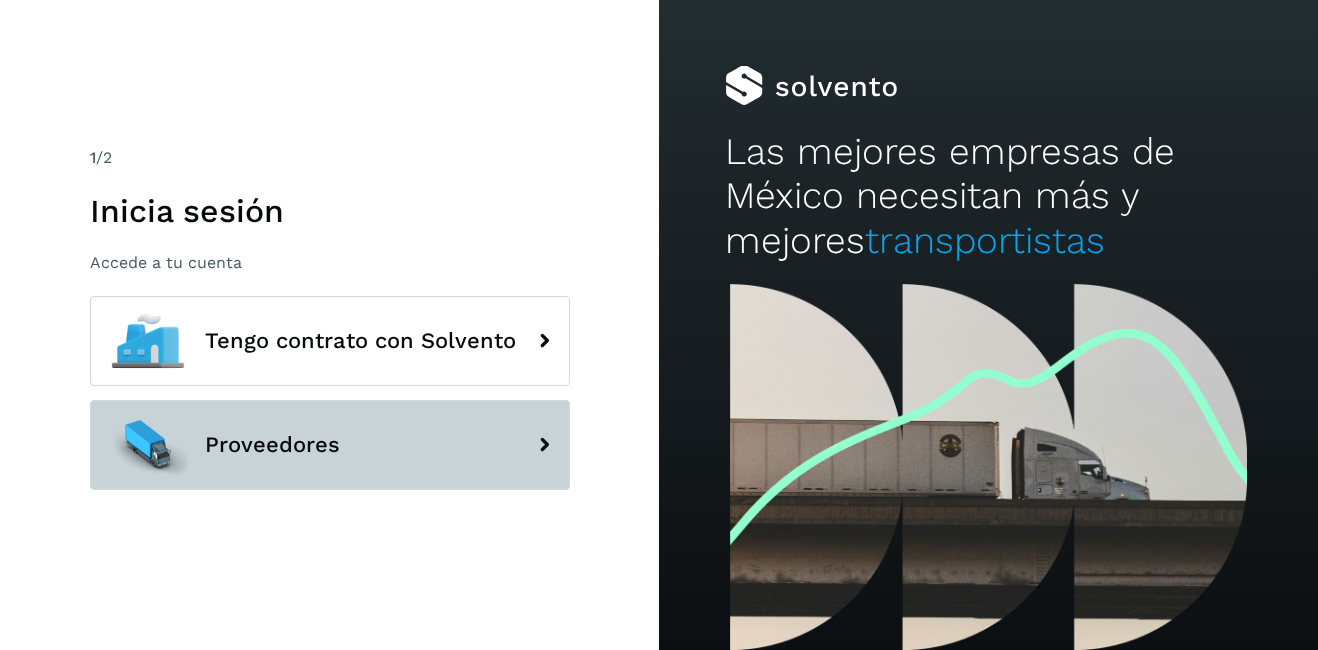 click on "Proveedores" 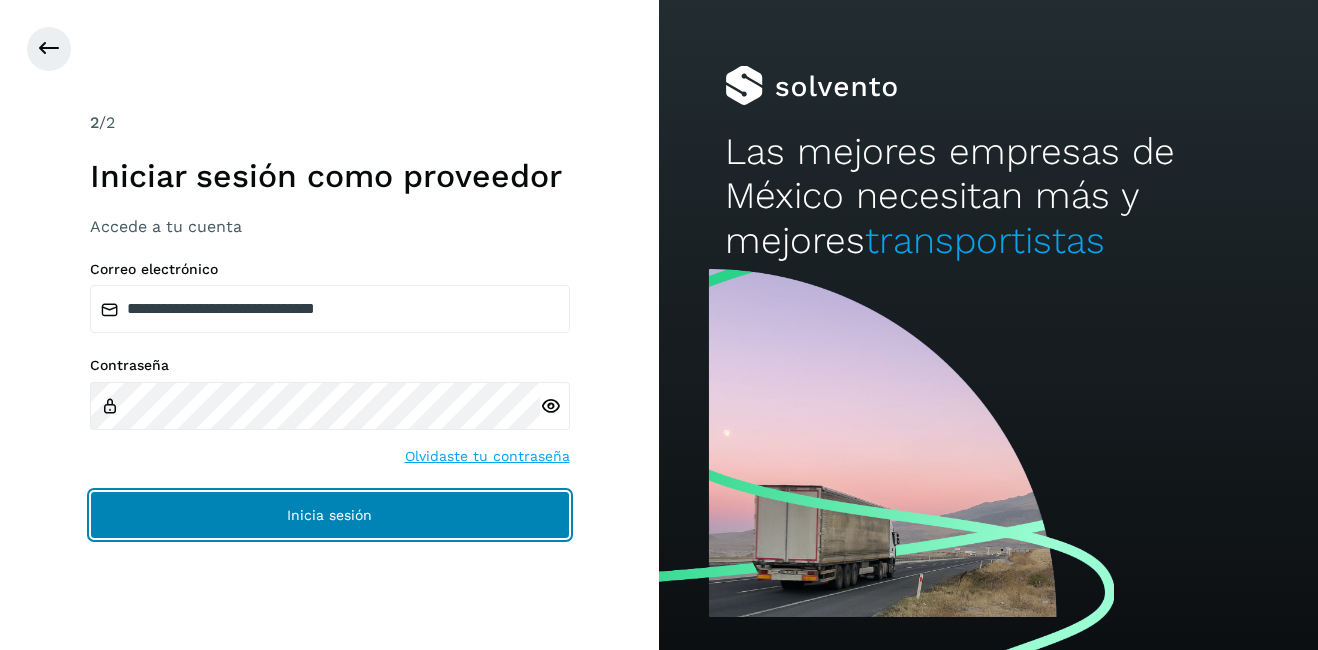click on "Inicia sesión" at bounding box center [330, 515] 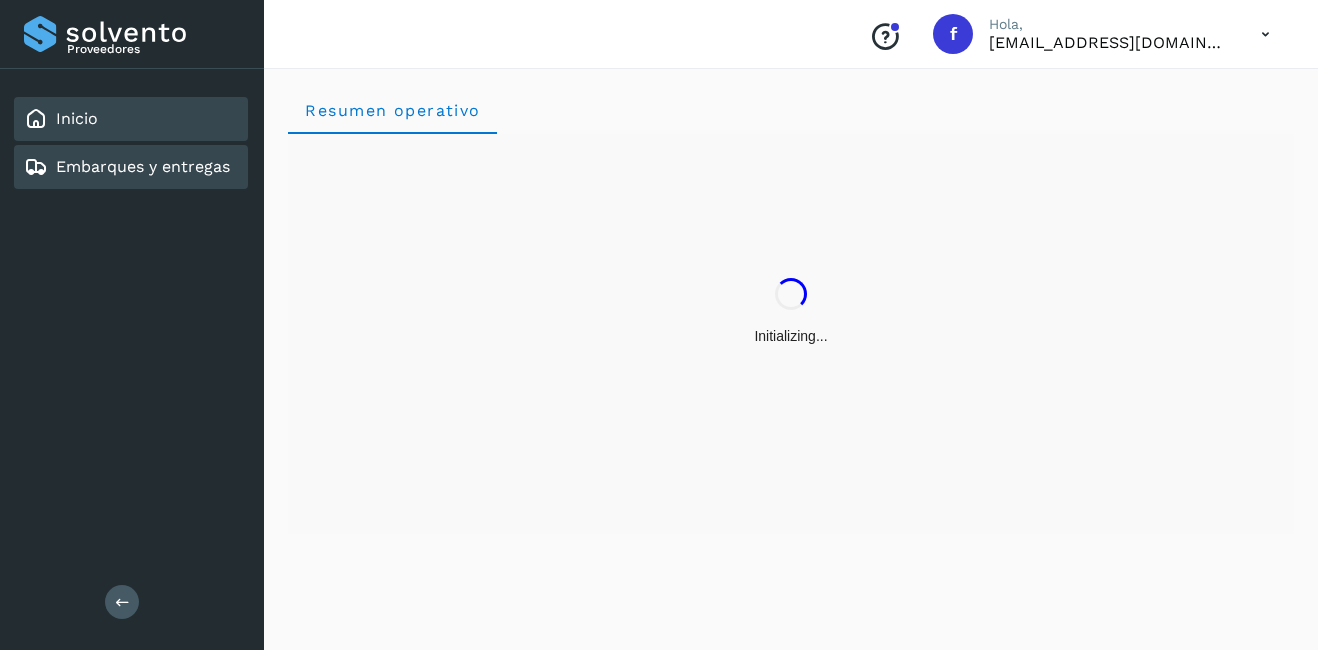 click on "Embarques y entregas" at bounding box center [143, 166] 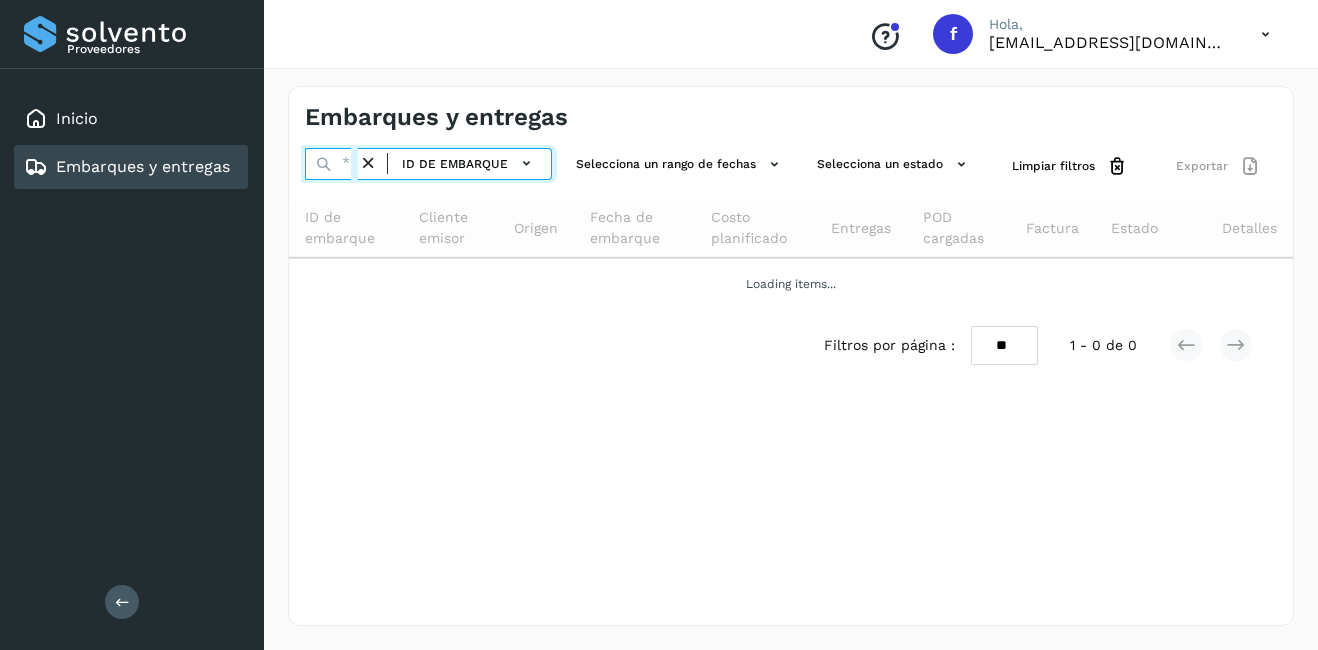 click at bounding box center (331, 164) 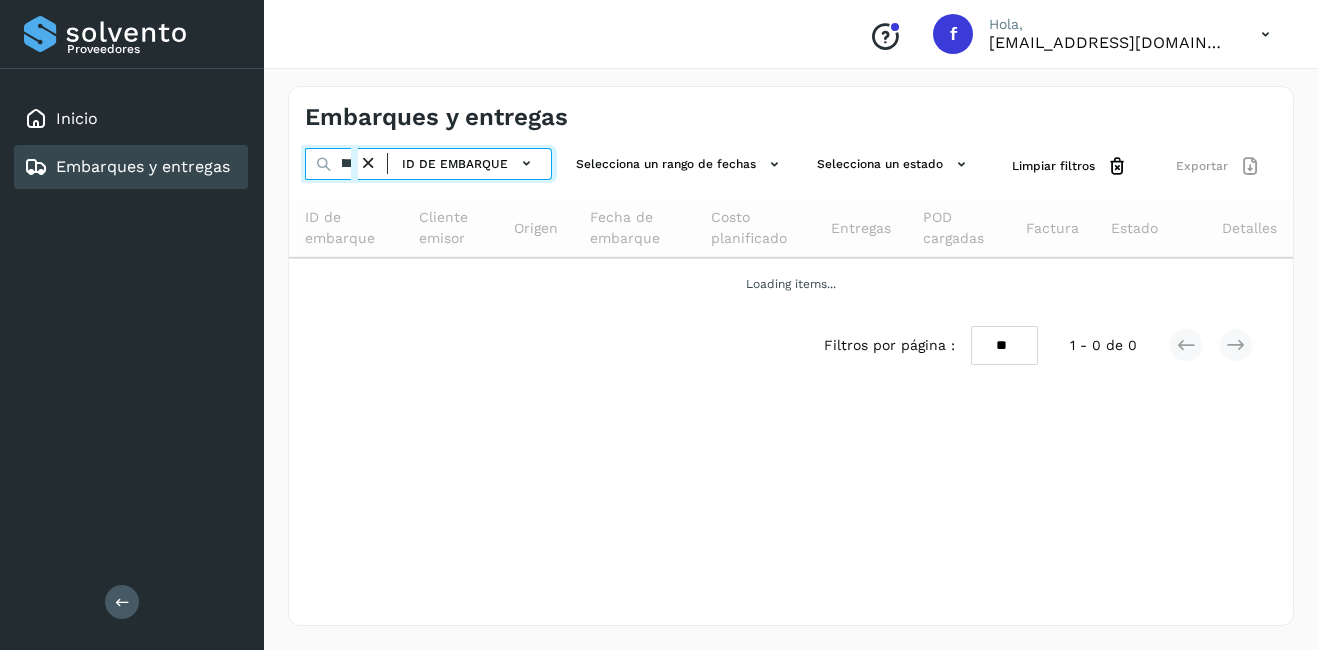scroll, scrollTop: 0, scrollLeft: 52, axis: horizontal 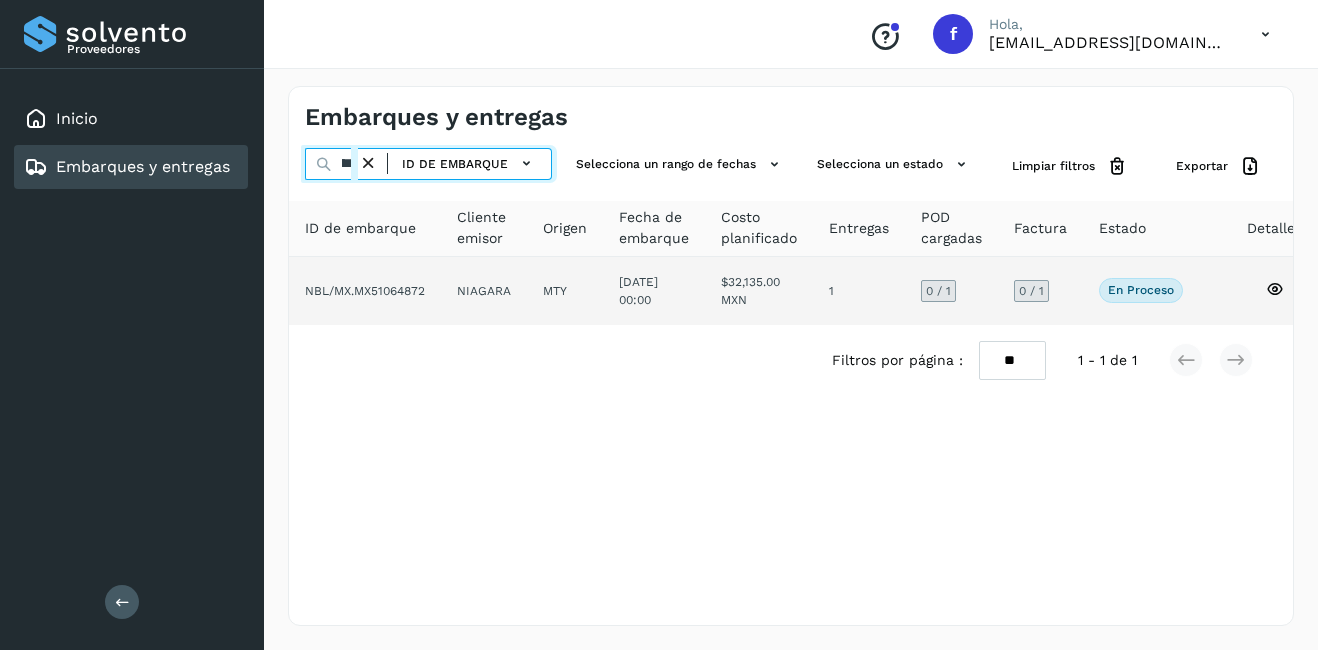type on "********" 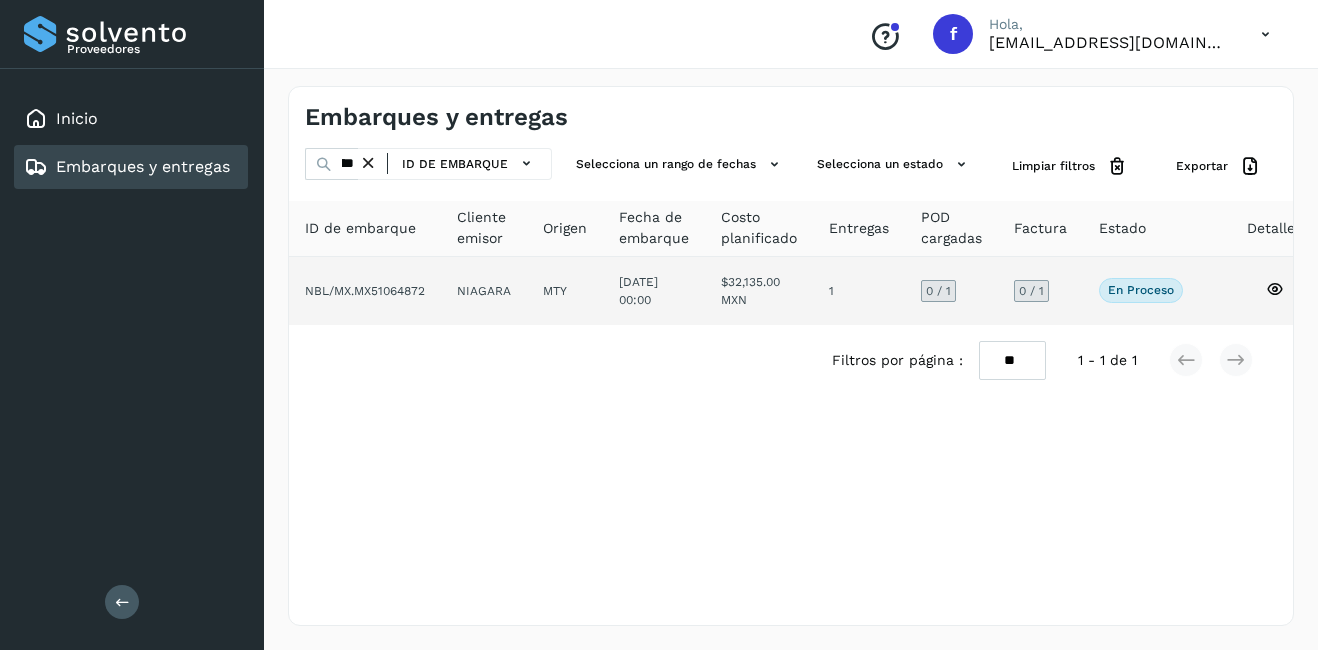 scroll, scrollTop: 0, scrollLeft: 0, axis: both 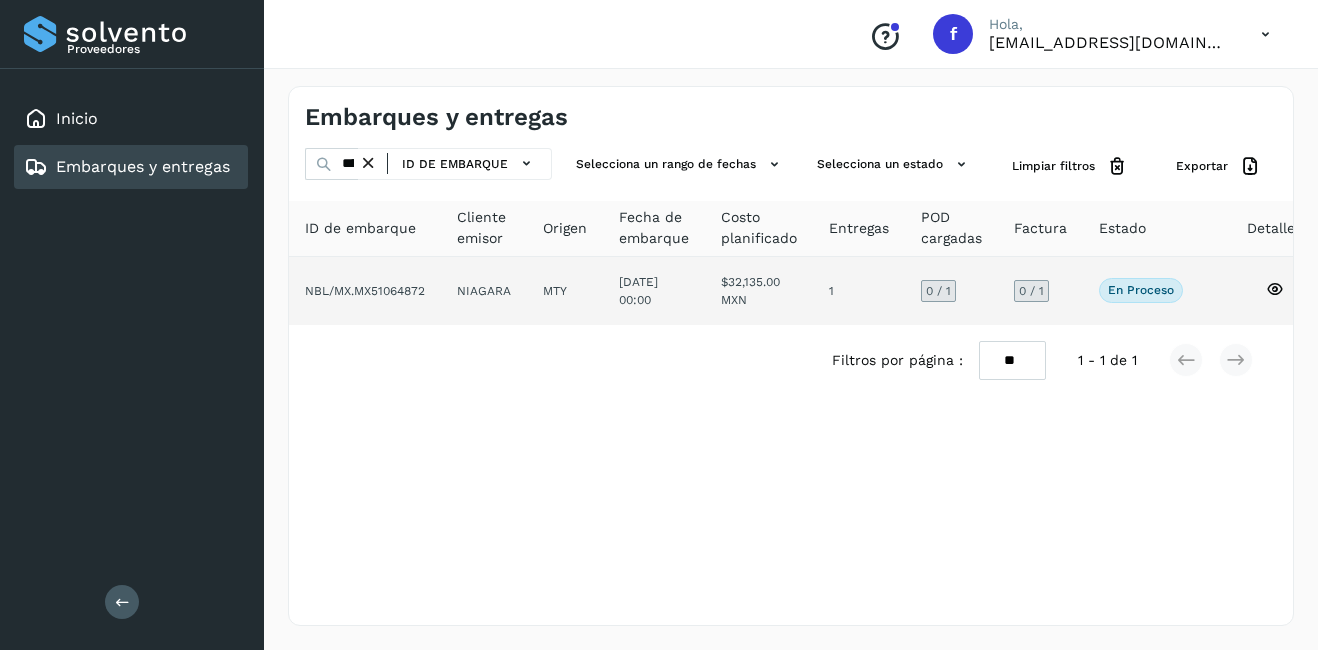 click 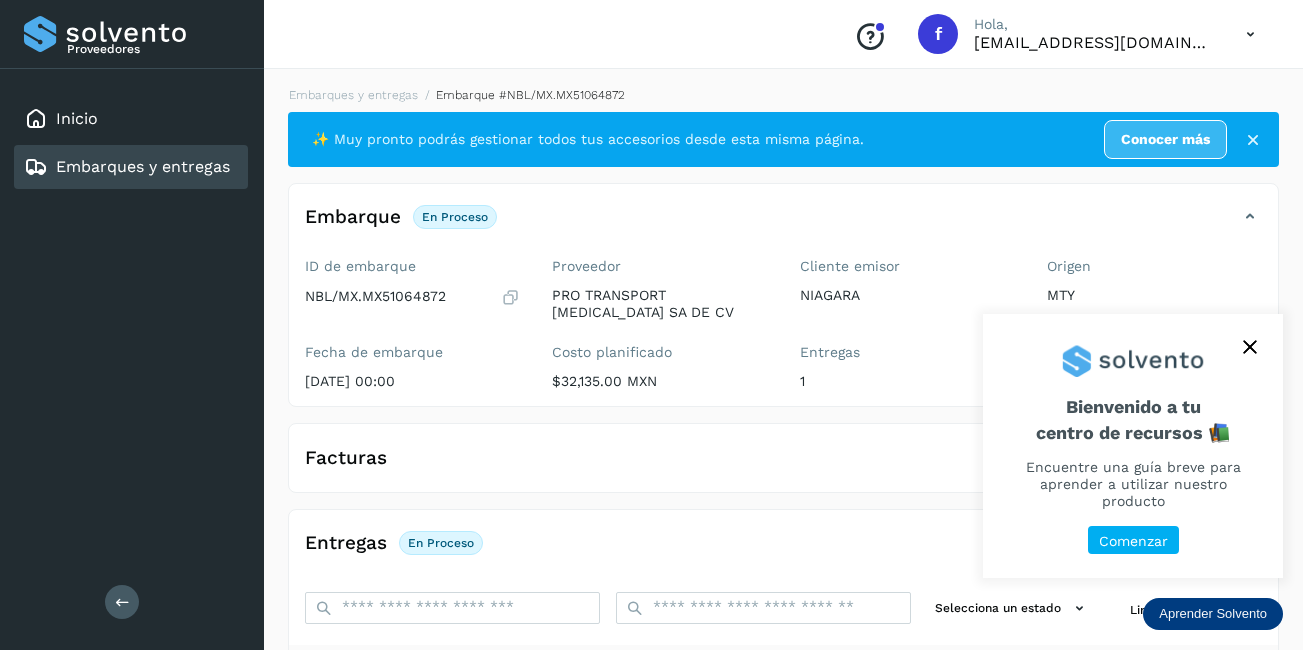 click 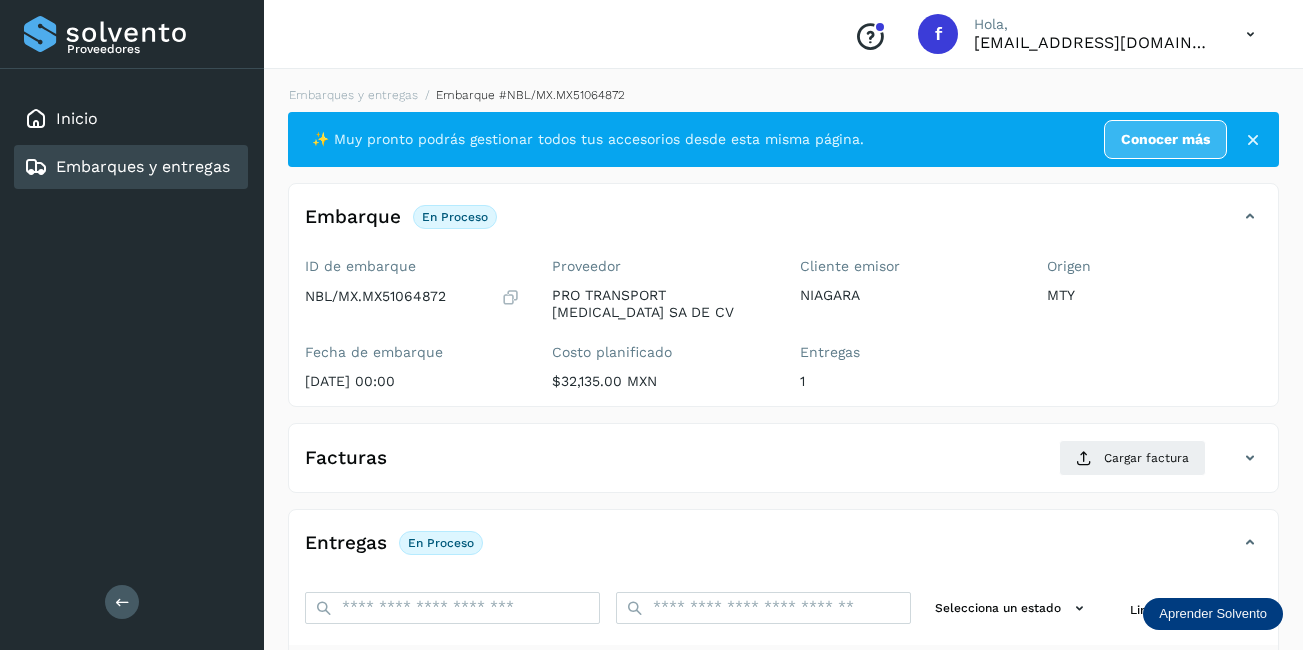 click on "Embarques y entregas" 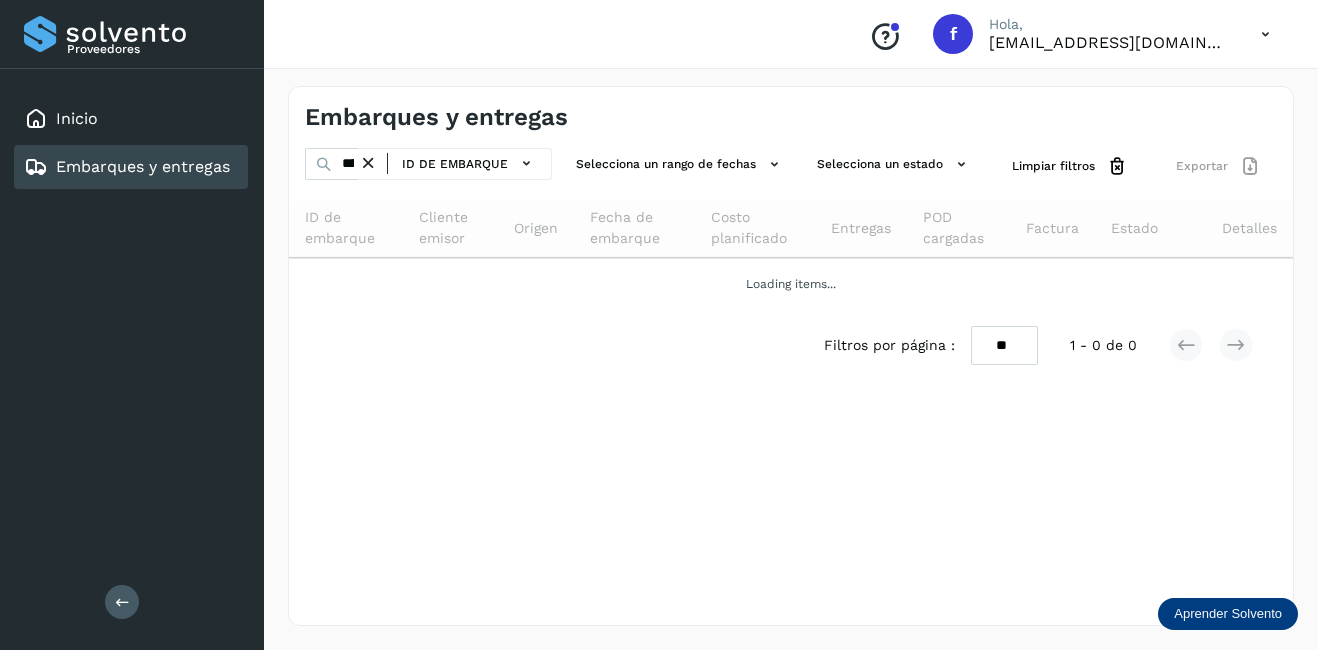 click at bounding box center (368, 163) 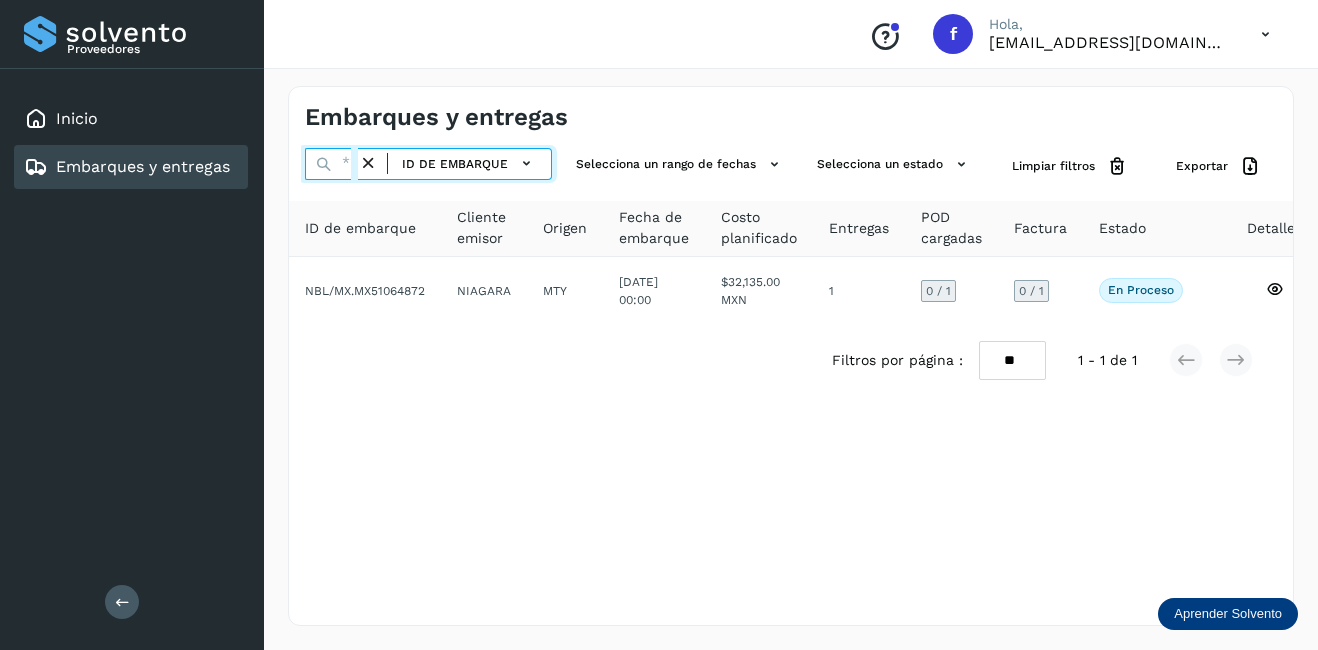click at bounding box center [331, 164] 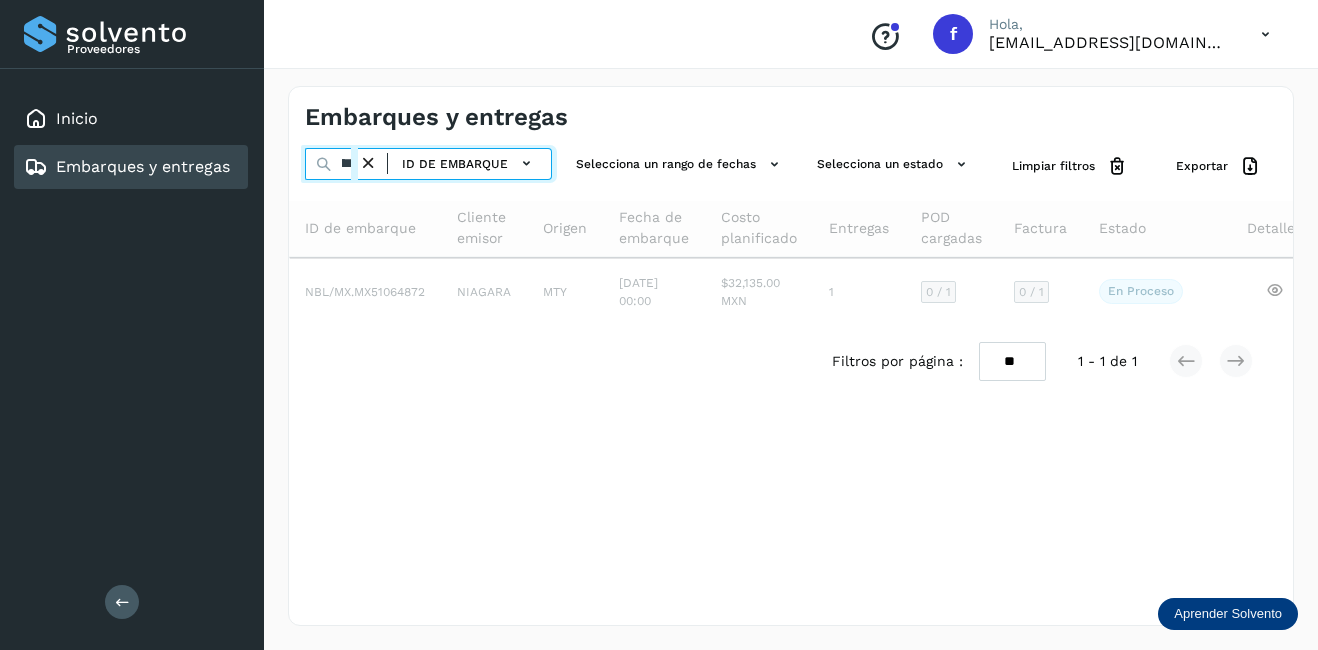 scroll, scrollTop: 0, scrollLeft: 52, axis: horizontal 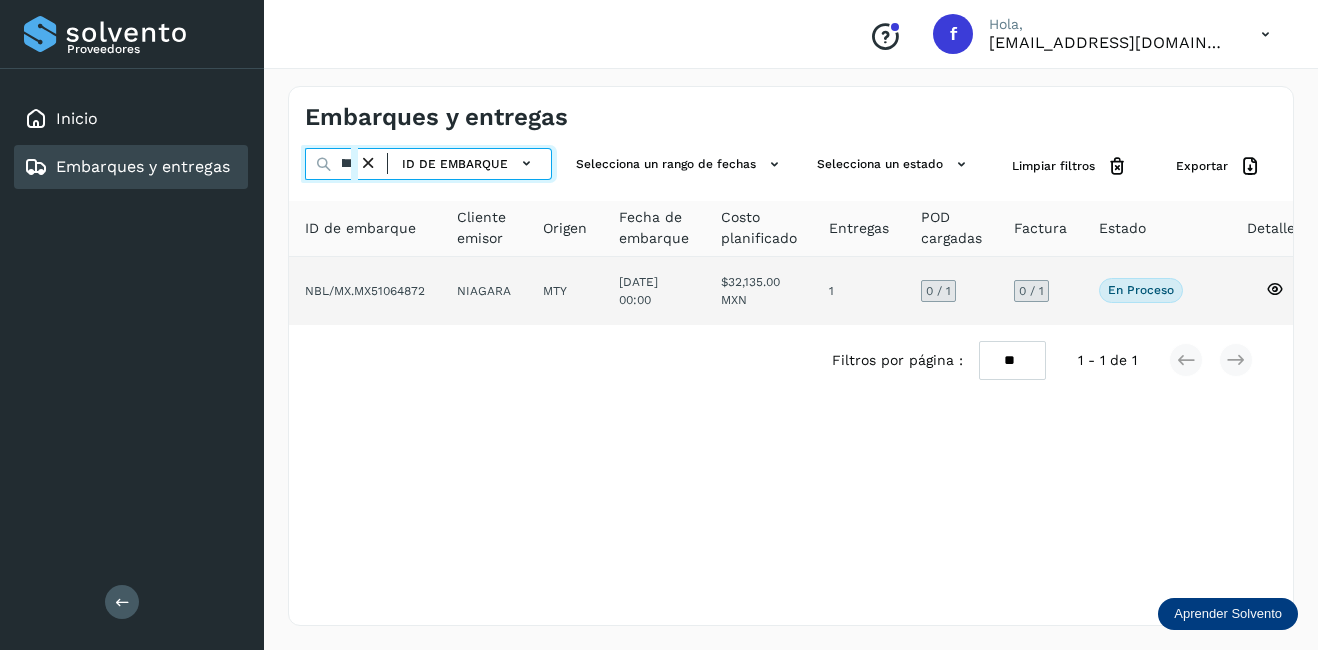 type on "********" 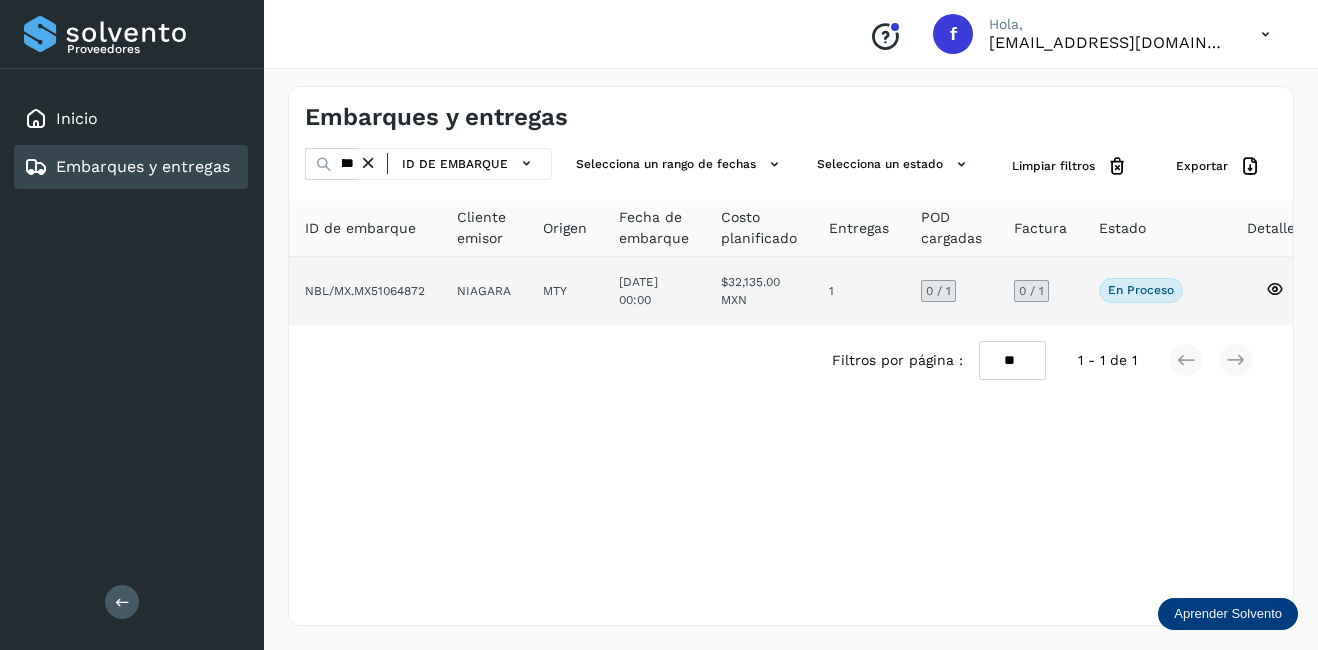 click 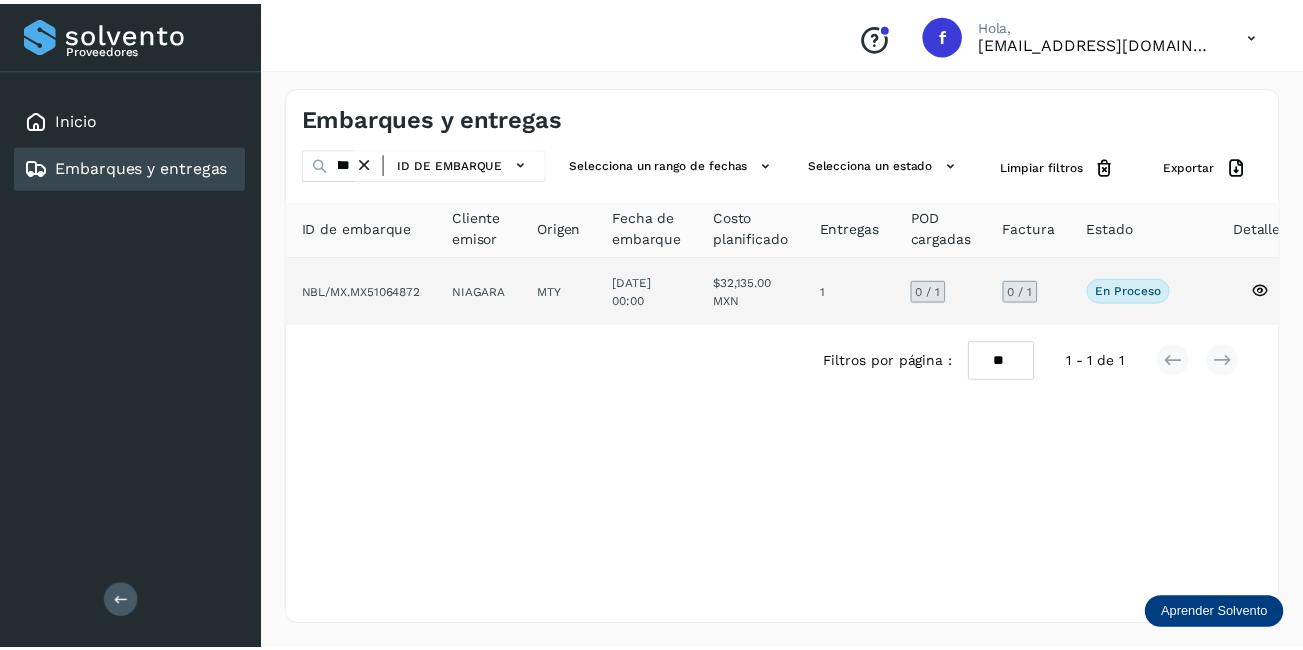 scroll, scrollTop: 0, scrollLeft: 0, axis: both 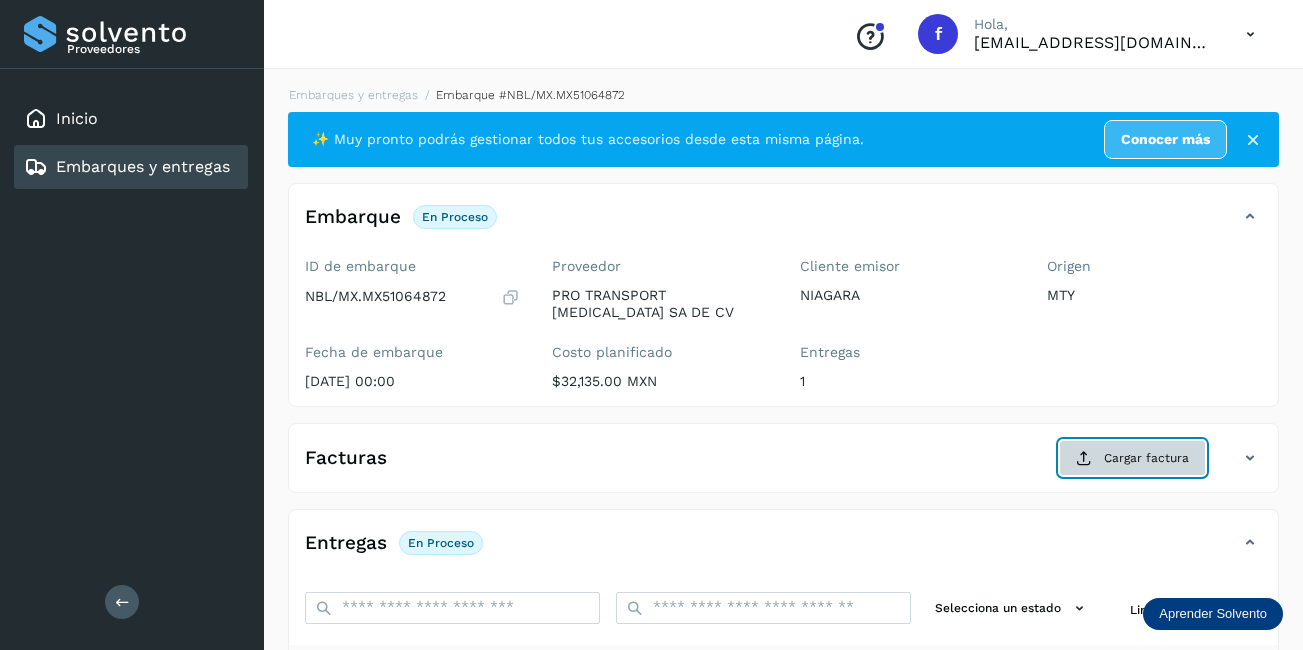 click on "Cargar factura" 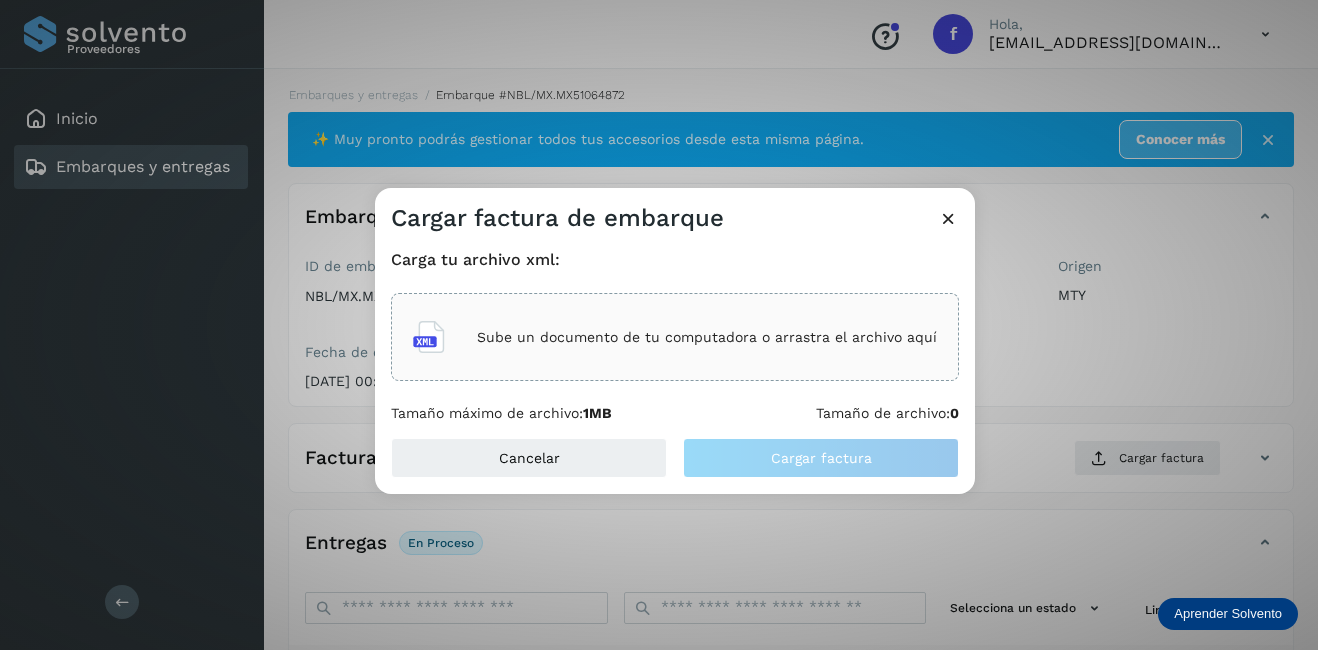 click on "Sube un documento de tu computadora o arrastra el archivo aquí" at bounding box center (707, 337) 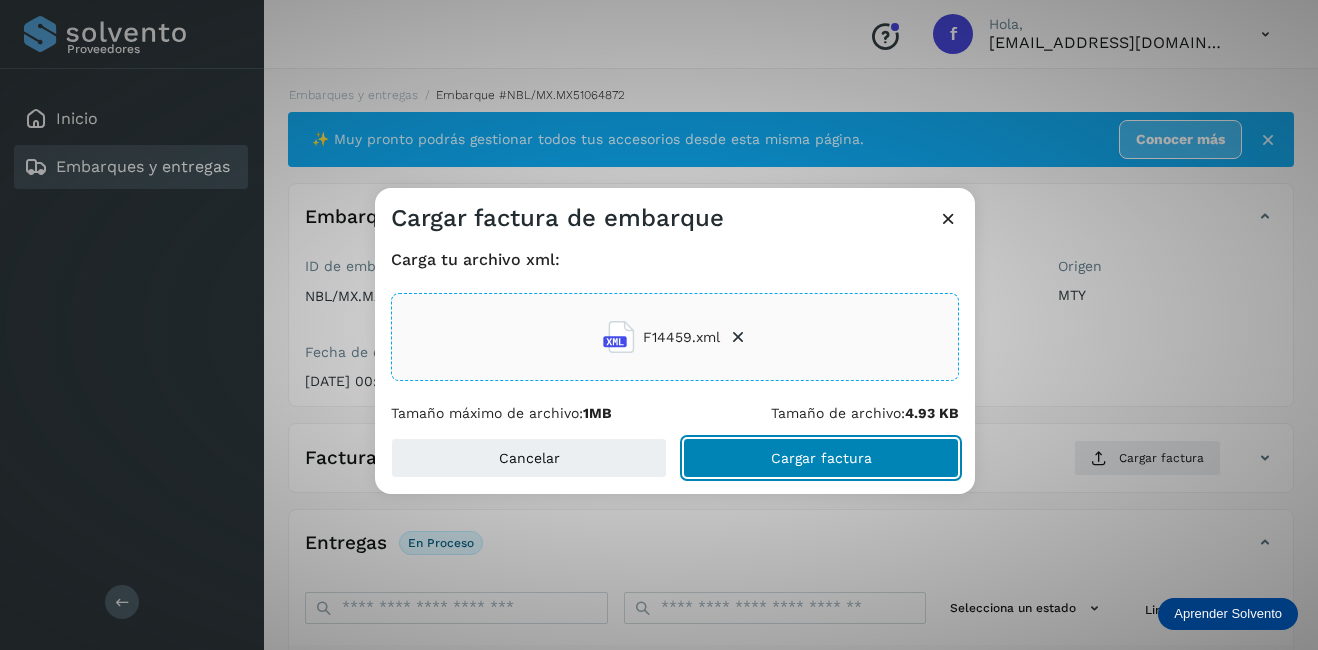 click on "Cargar factura" 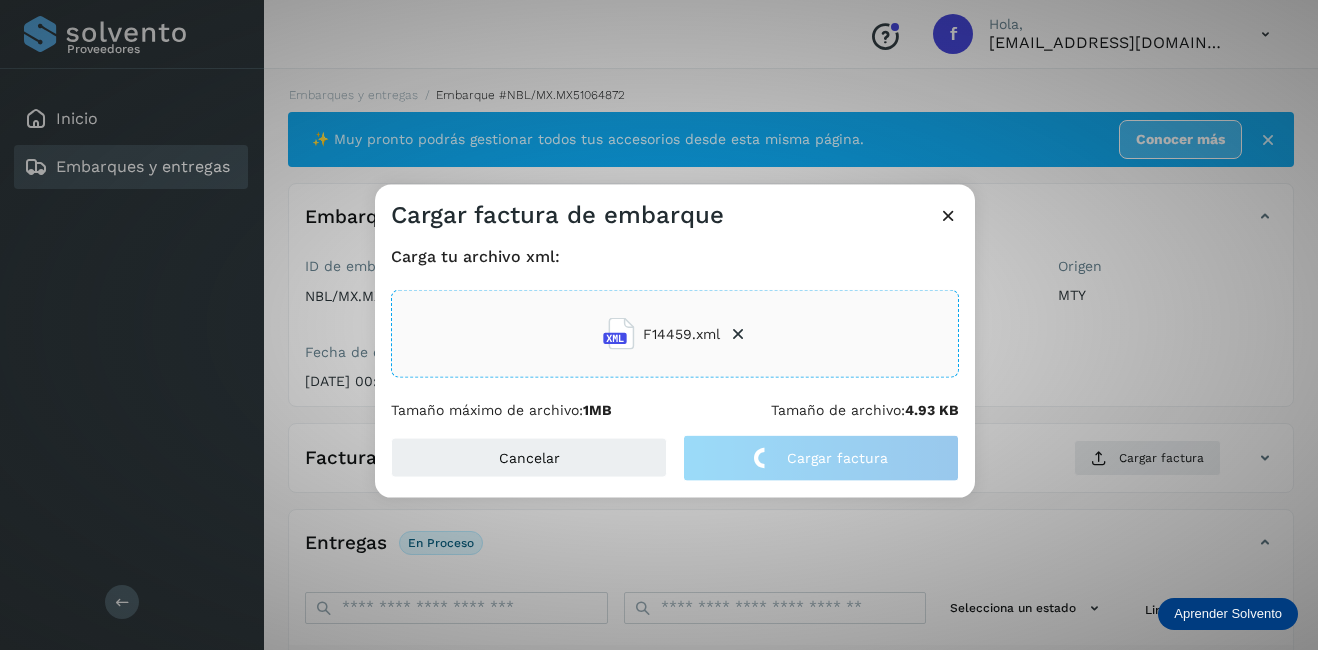 click on "Cargar factura de embarque Carga tu archivo xml: F14459.xml Tamaño máximo de archivo:  1MB Tamaño de archivo:  4.93 KB Cancelar Cargar factura" 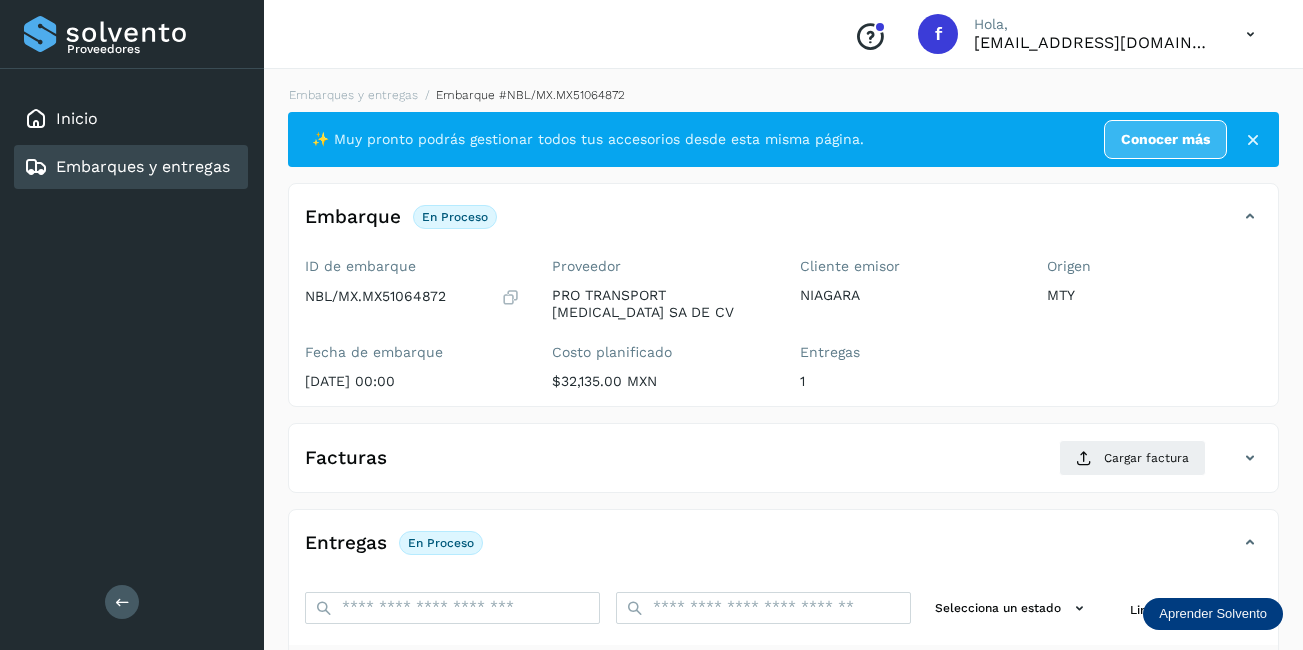 scroll, scrollTop: 313, scrollLeft: 0, axis: vertical 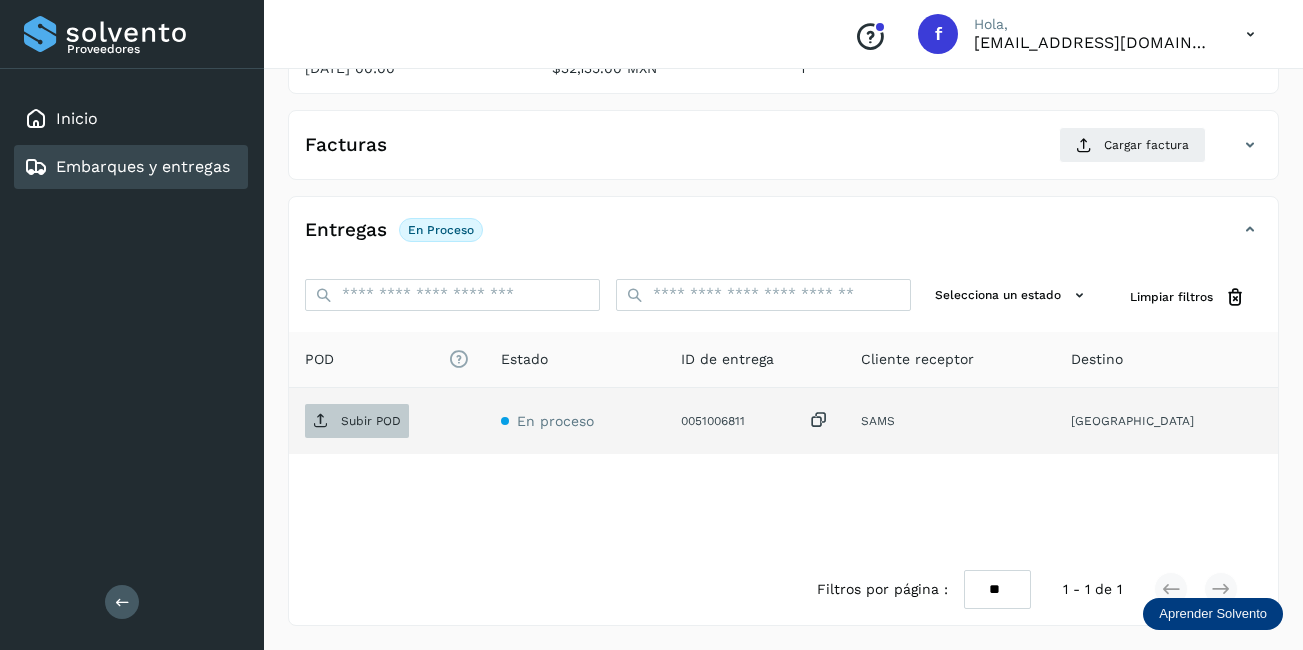click at bounding box center [321, 421] 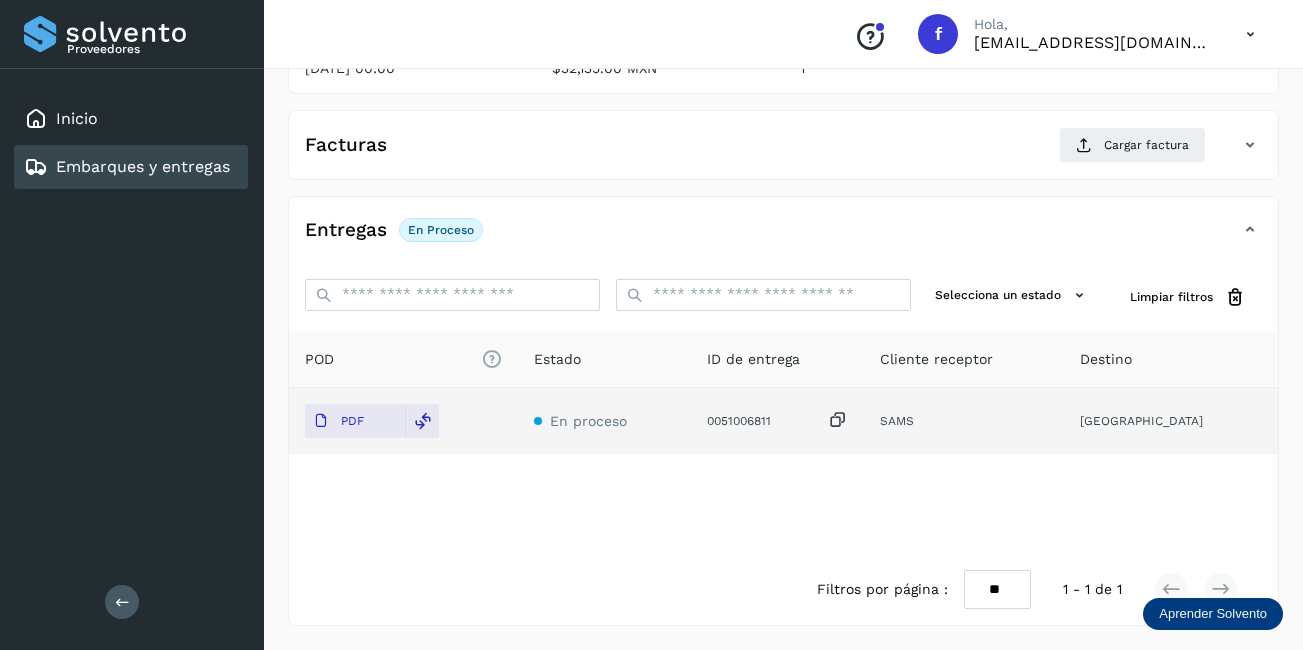 click on "Embarques y entregas" 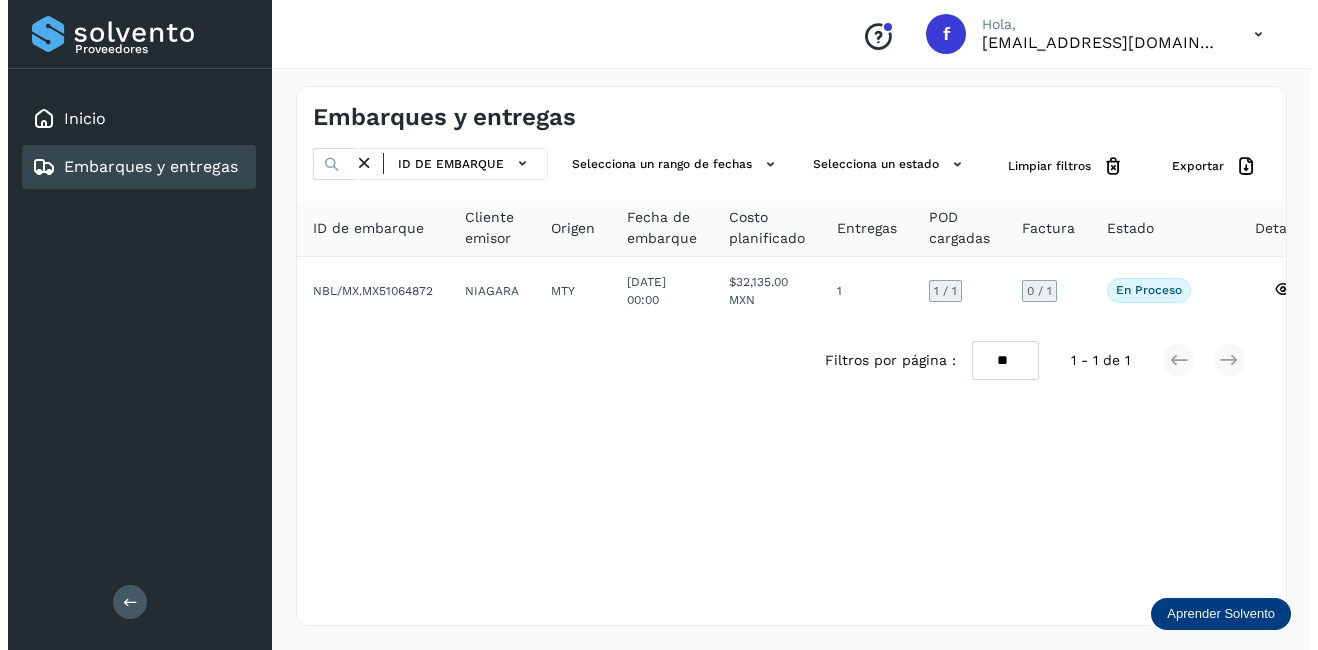 scroll, scrollTop: 0, scrollLeft: 0, axis: both 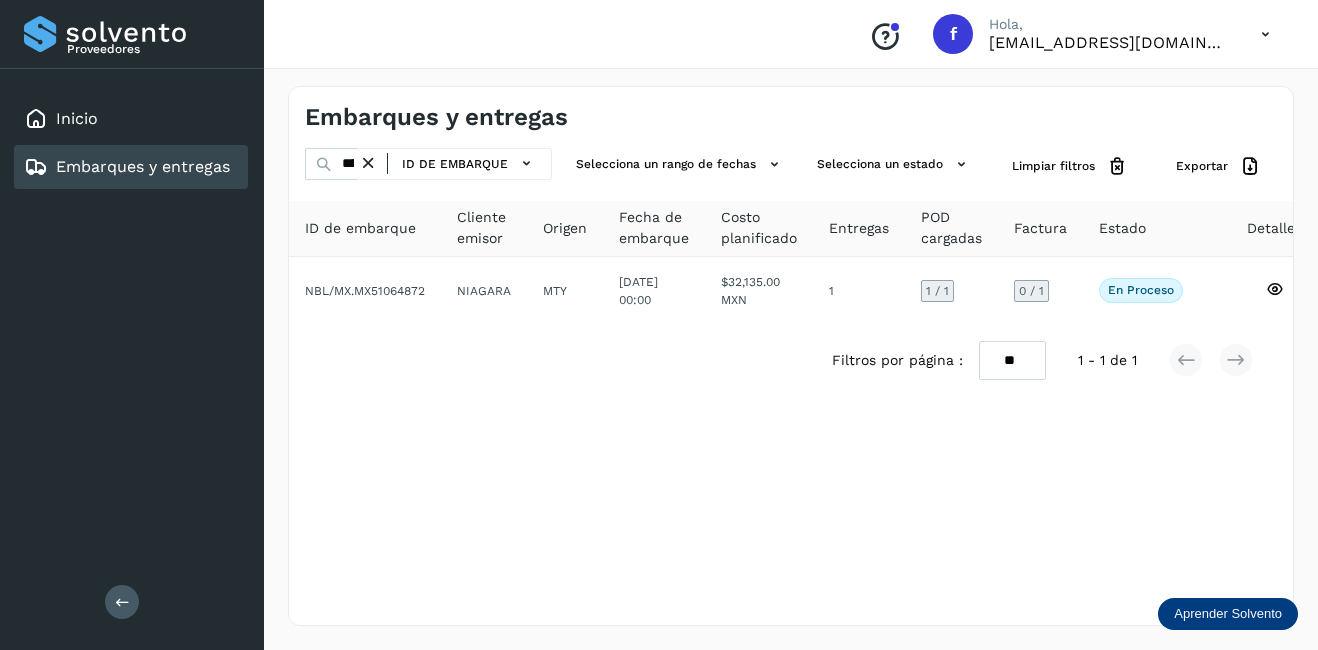click at bounding box center [368, 163] 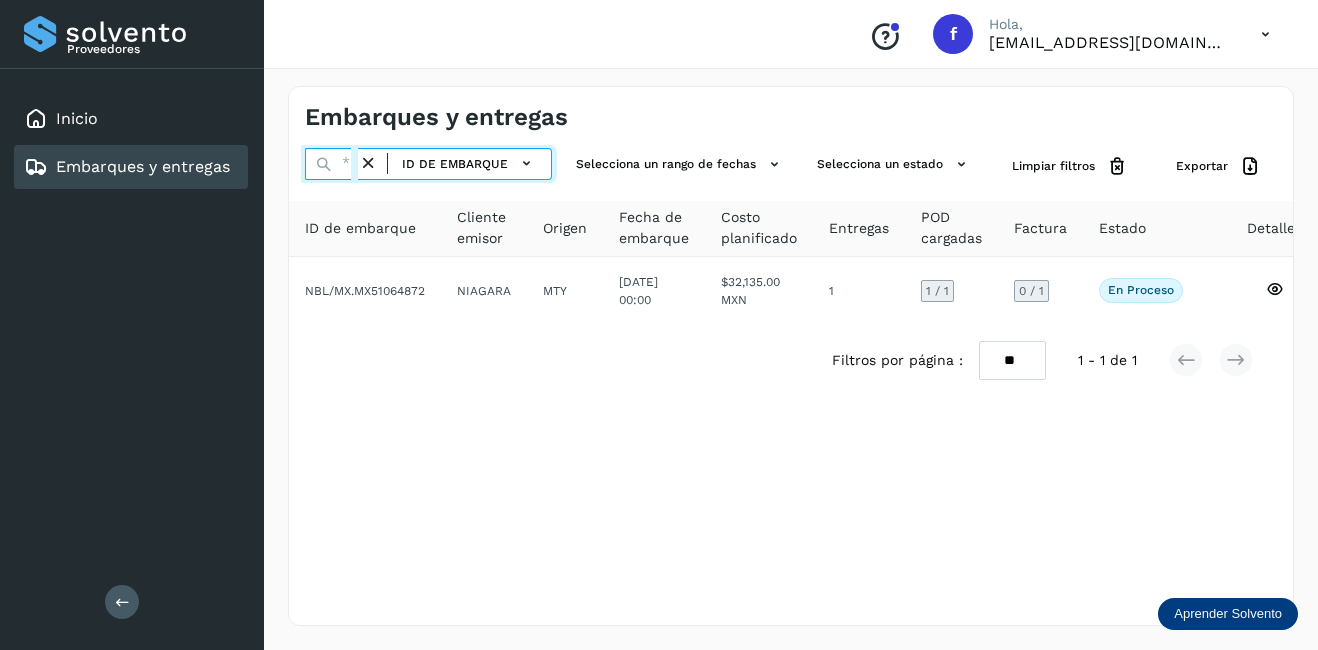 click at bounding box center (331, 164) 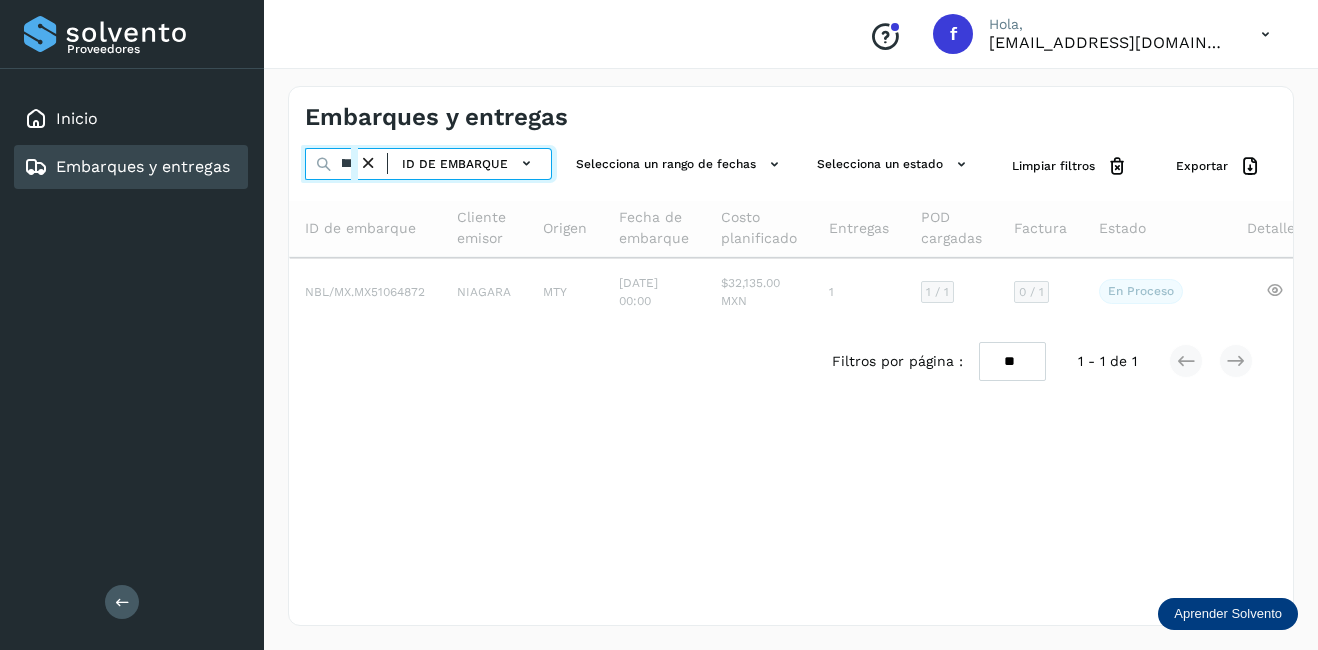 scroll, scrollTop: 0, scrollLeft: 52, axis: horizontal 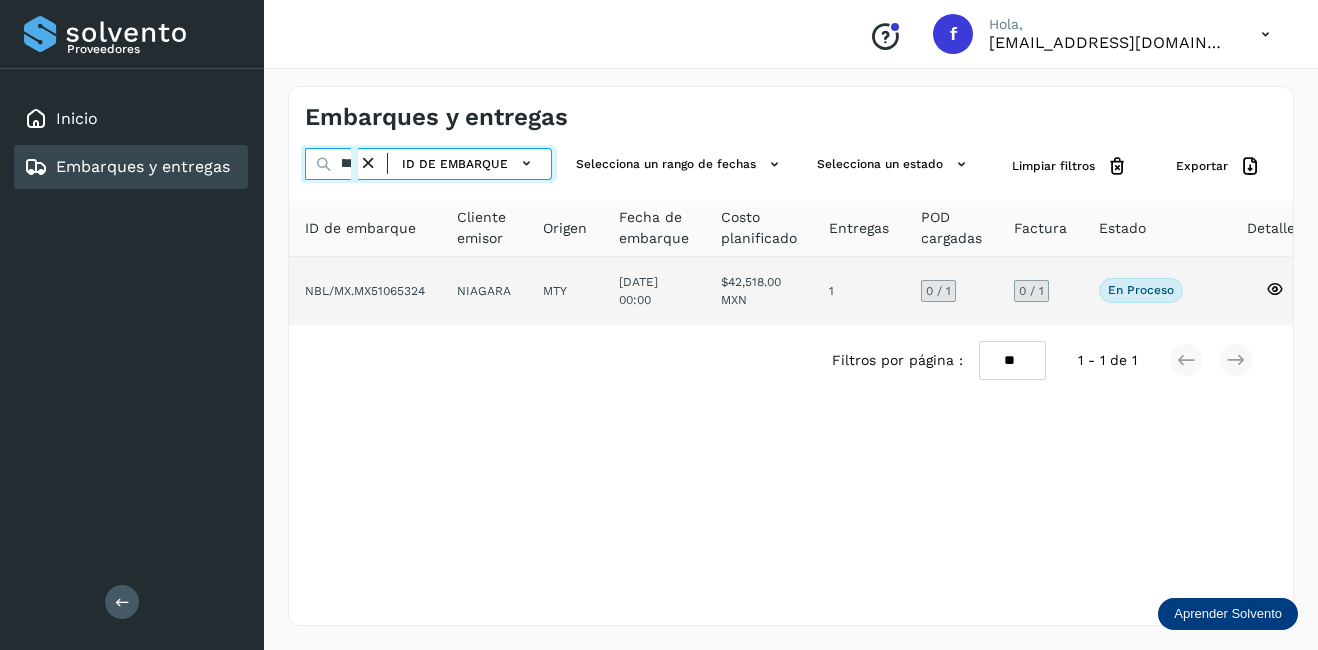 type on "********" 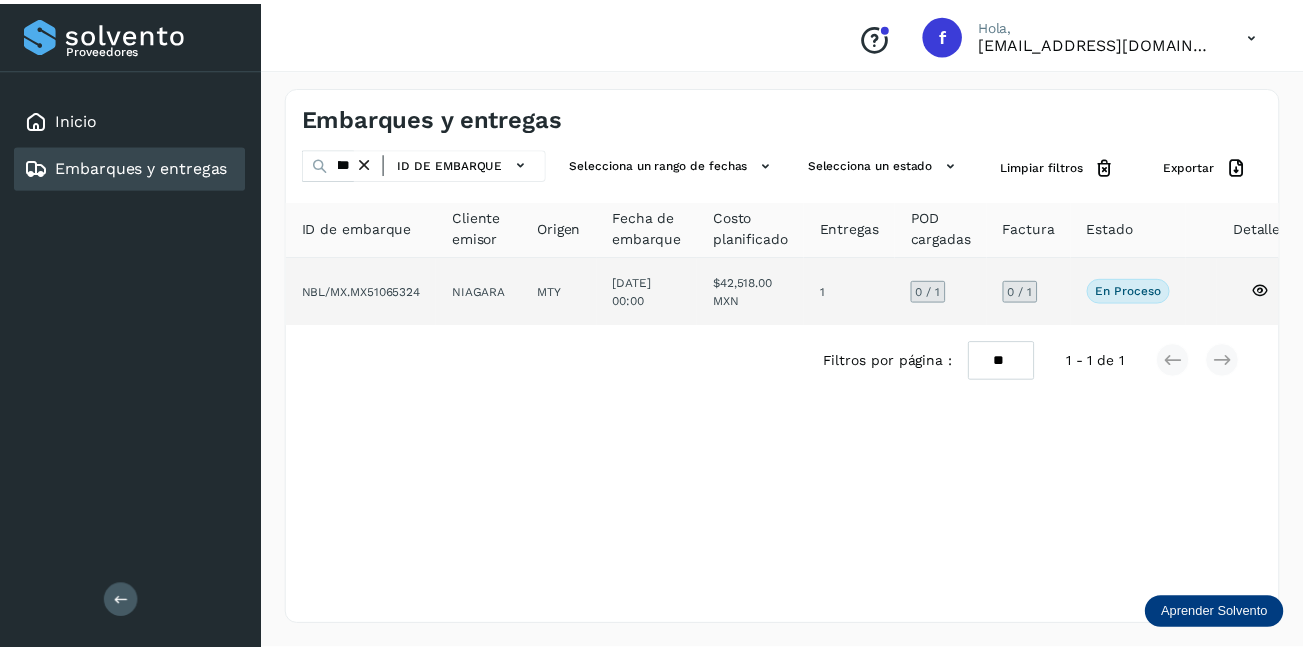 scroll, scrollTop: 0, scrollLeft: 0, axis: both 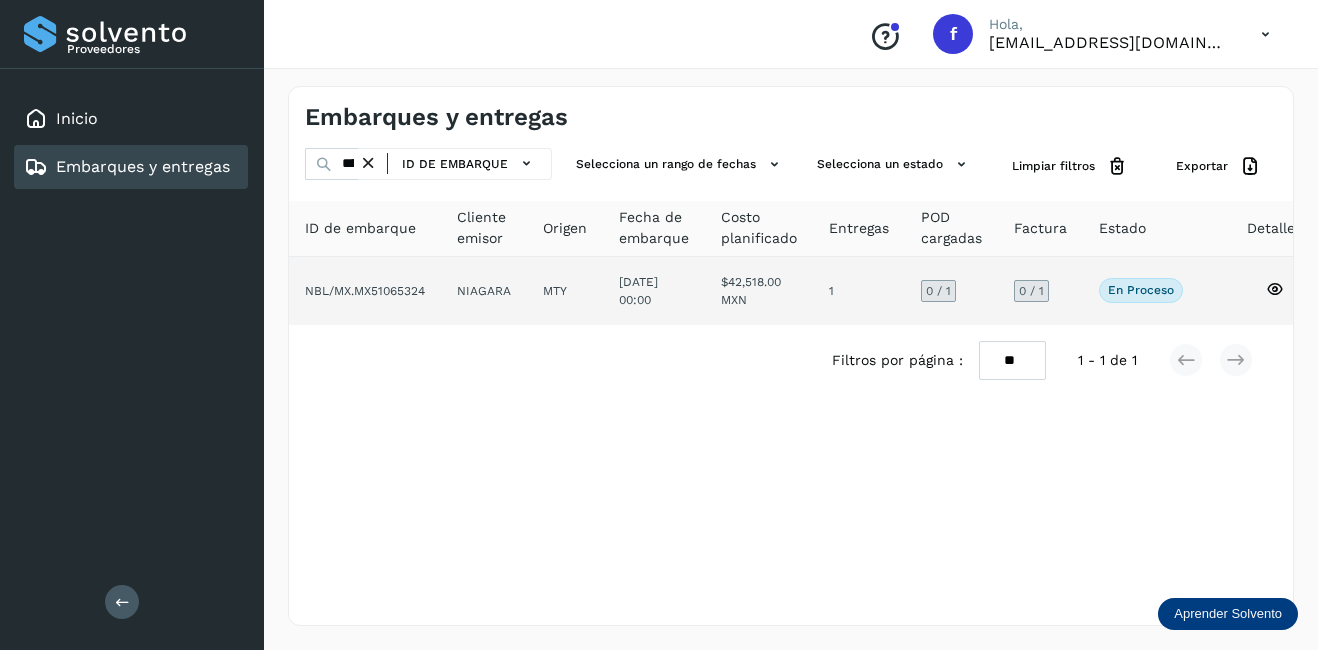 click 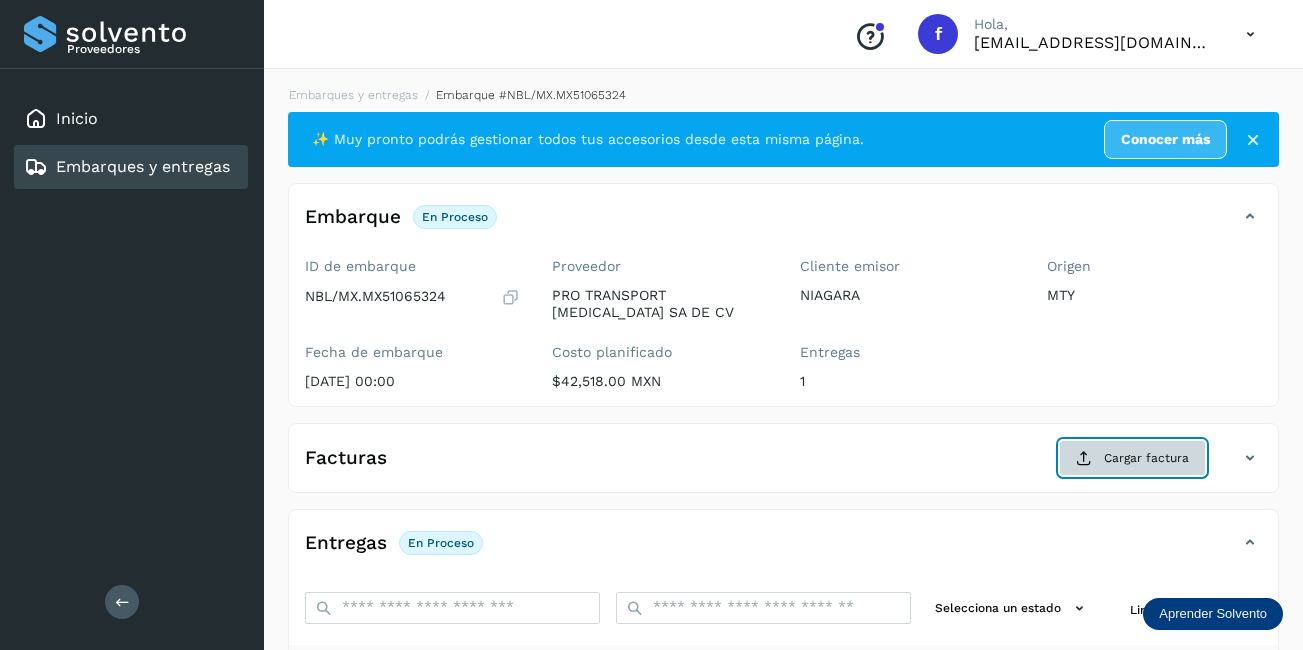 click on "Cargar factura" 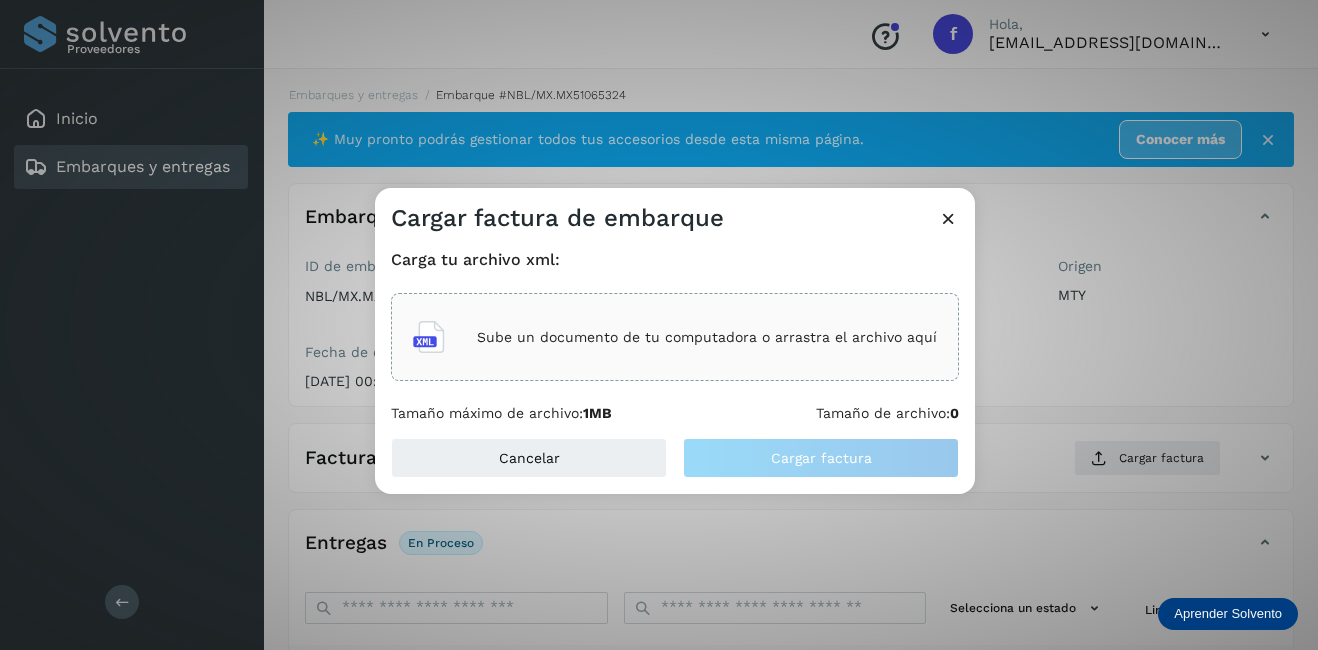 click on "Sube un documento de tu computadora o arrastra el archivo aquí" 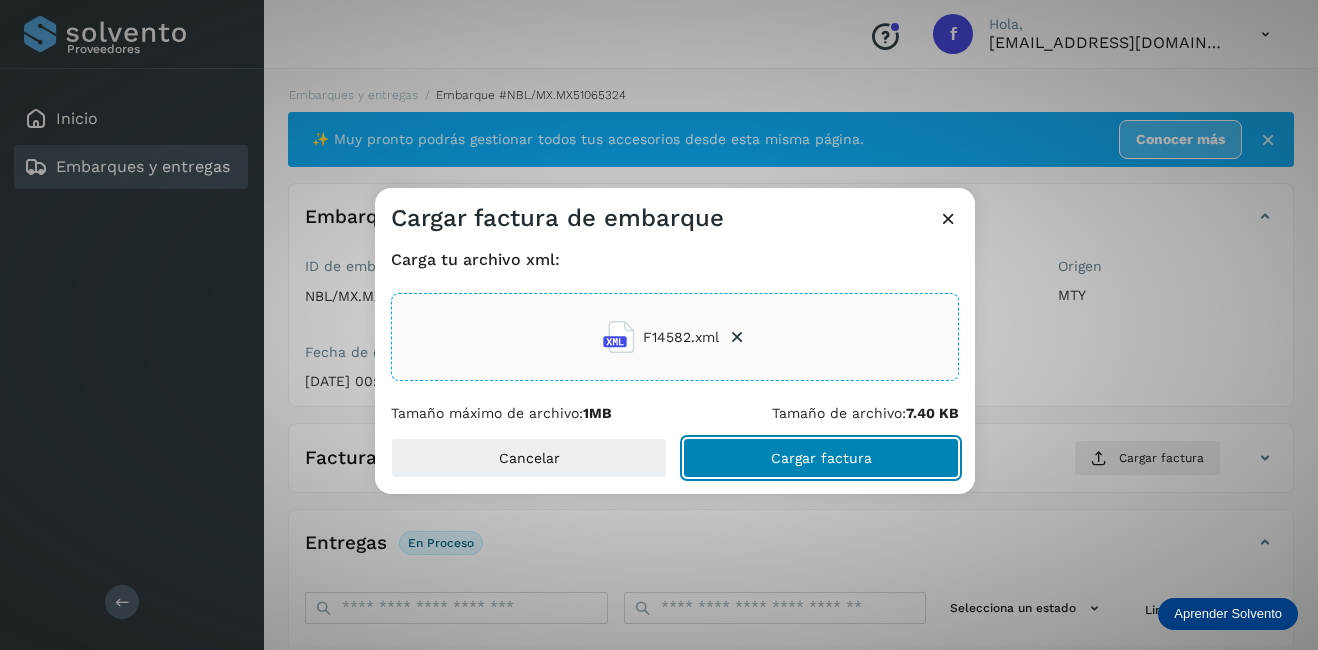 click on "Cargar factura" 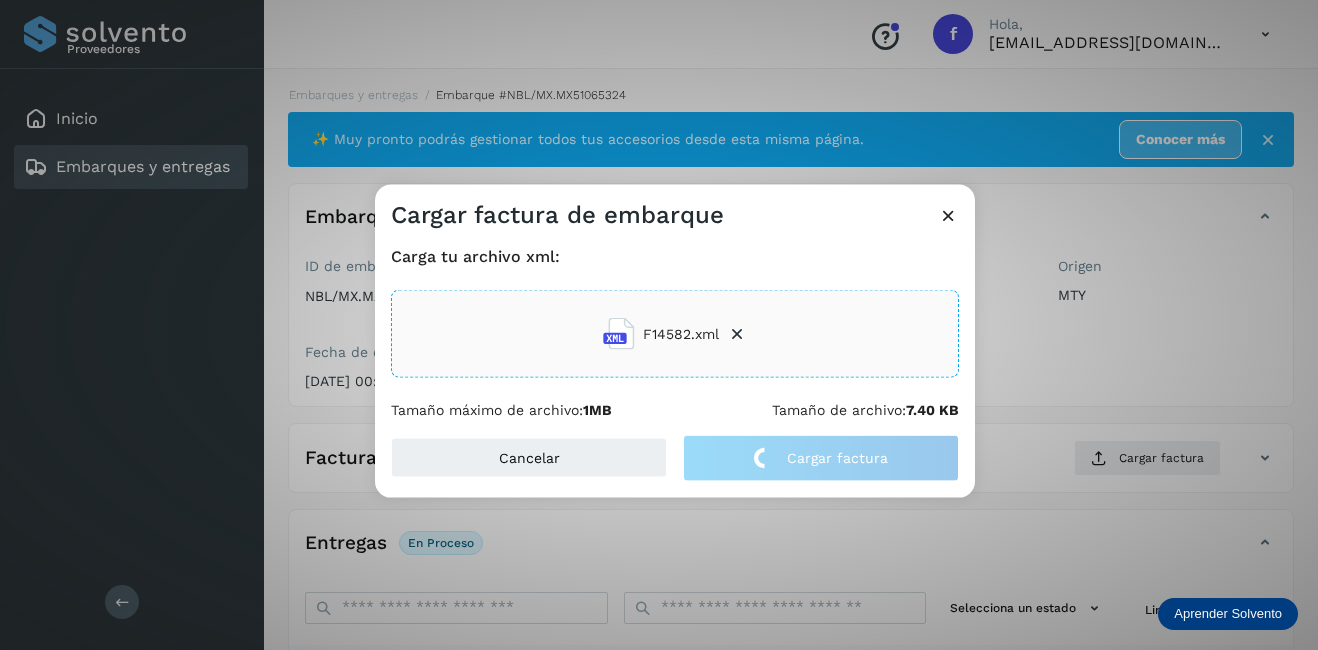click on "Cargar factura de embarque Carga tu archivo xml: F14582.xml Tamaño máximo de archivo:  1MB Tamaño de archivo:  7.40 KB Cancelar Cargar factura" 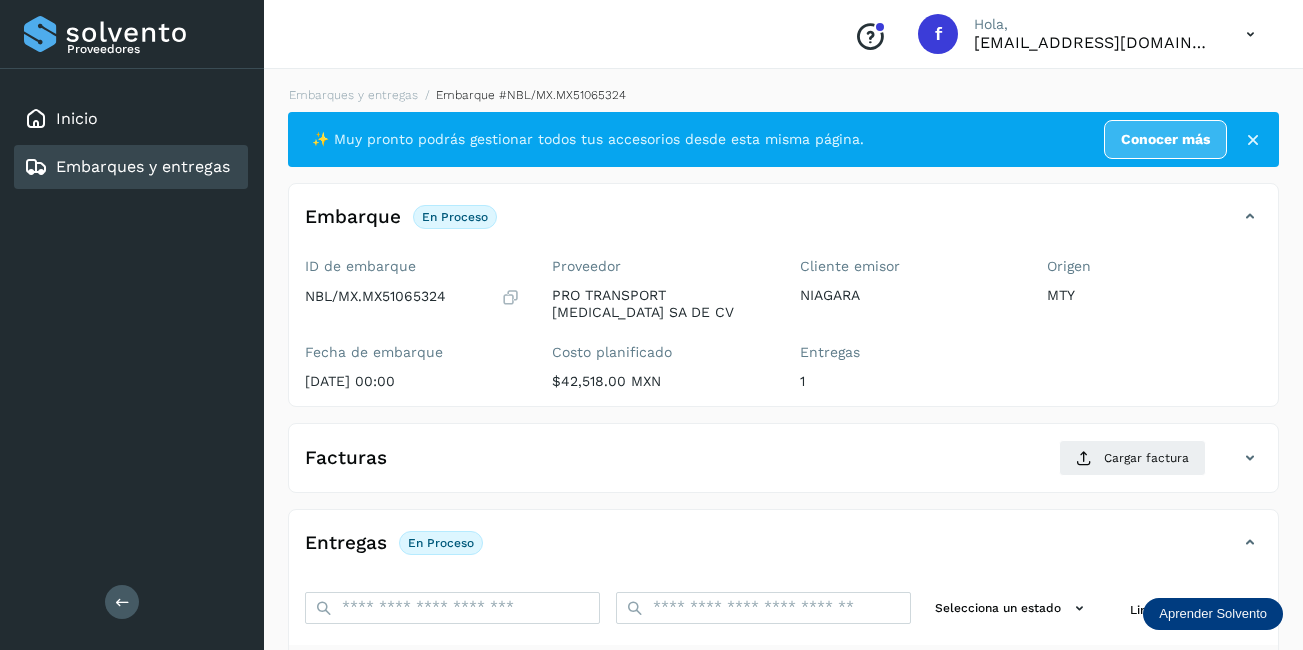 scroll, scrollTop: 313, scrollLeft: 0, axis: vertical 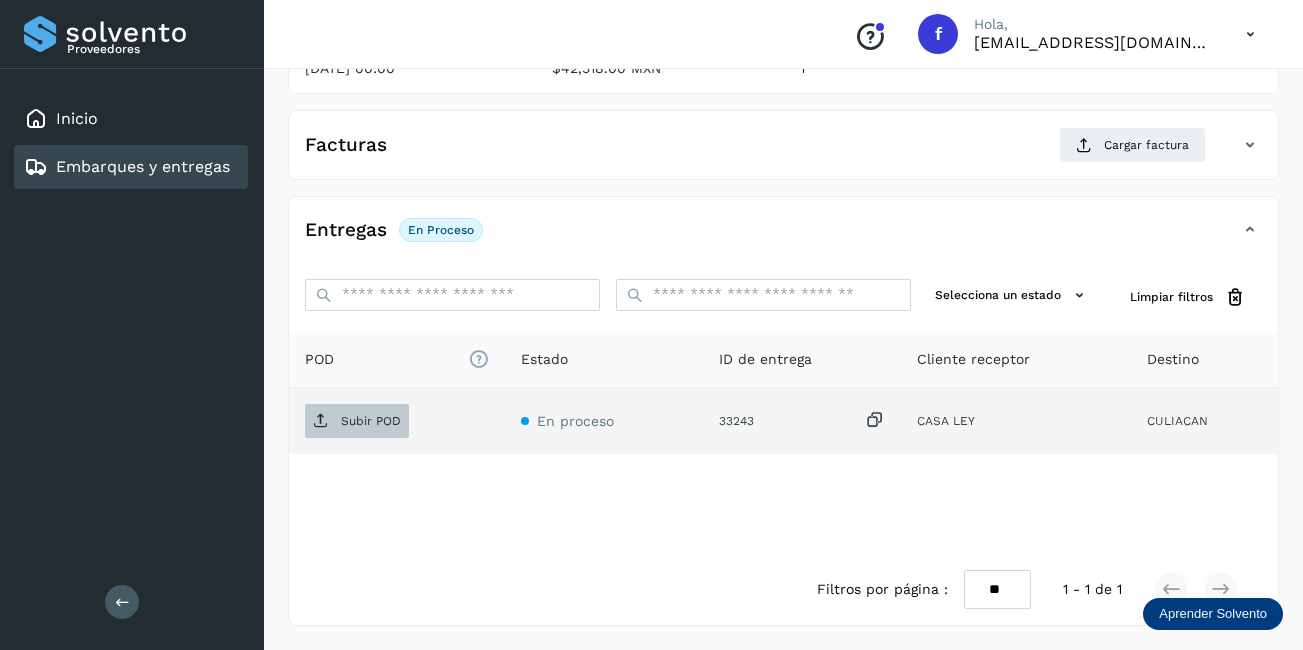 click on "Subir POD" at bounding box center (371, 421) 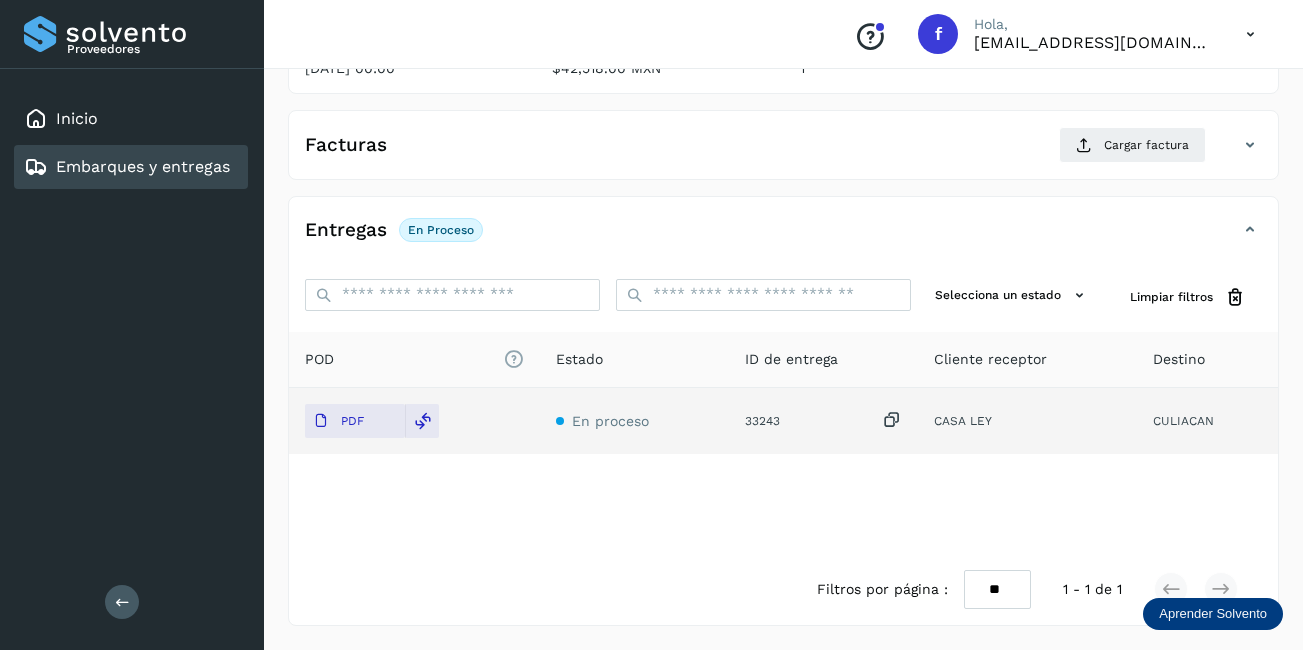 click on "Embarques y entregas" at bounding box center (143, 166) 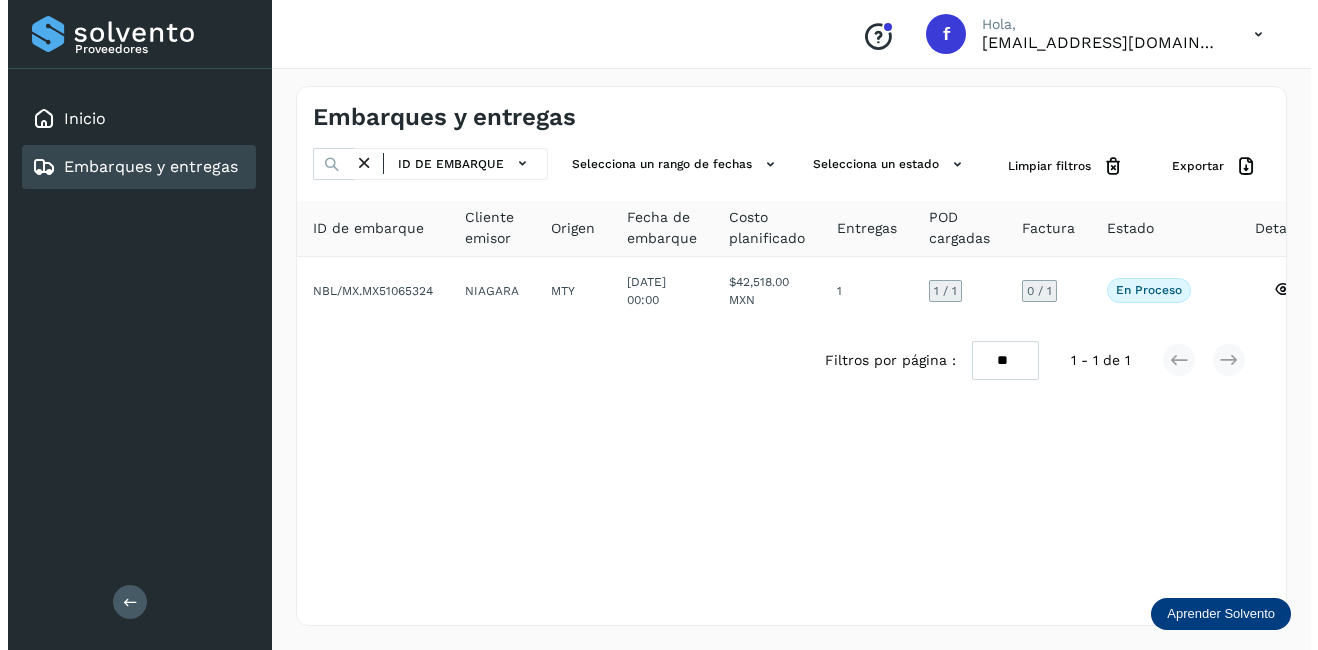 scroll, scrollTop: 0, scrollLeft: 0, axis: both 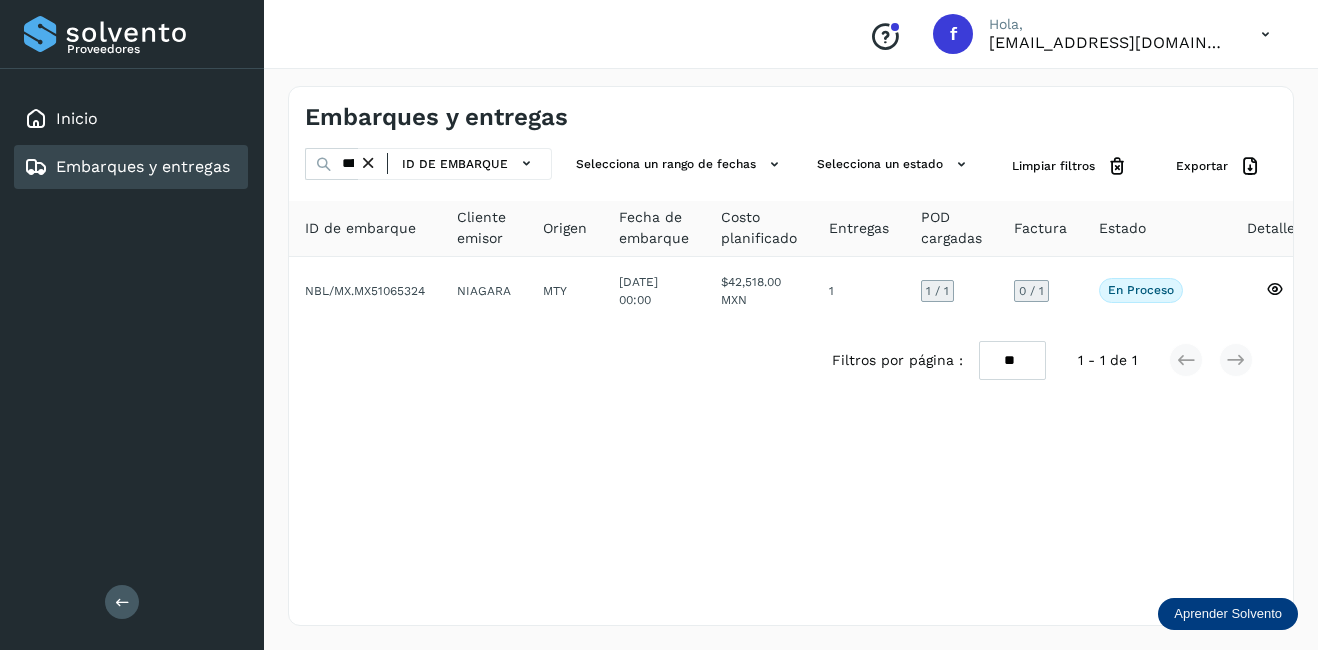click at bounding box center (368, 163) 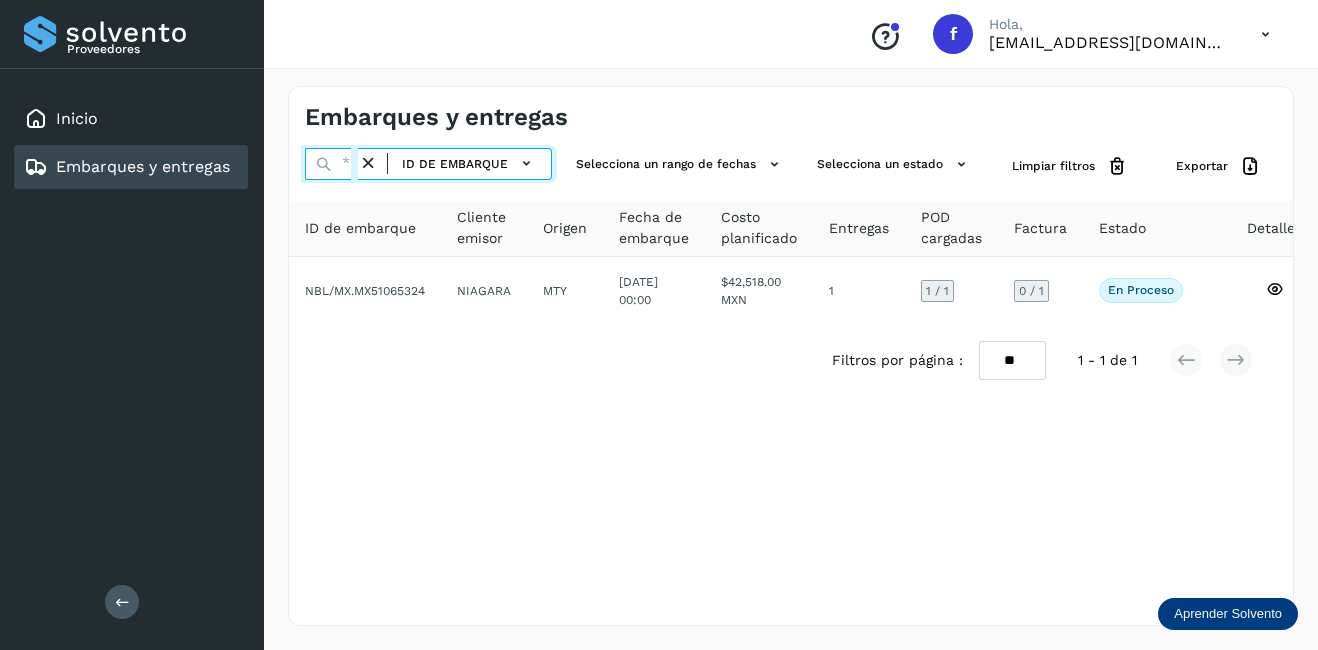 click at bounding box center [331, 164] 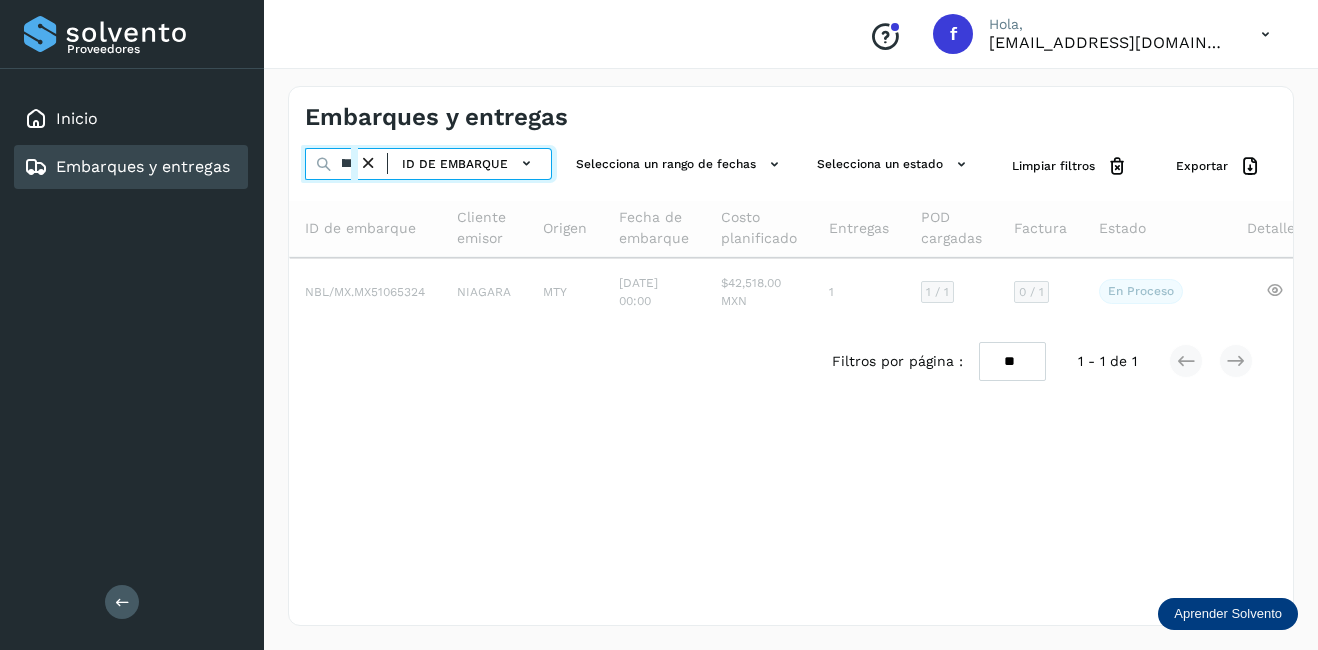 scroll, scrollTop: 0, scrollLeft: 54, axis: horizontal 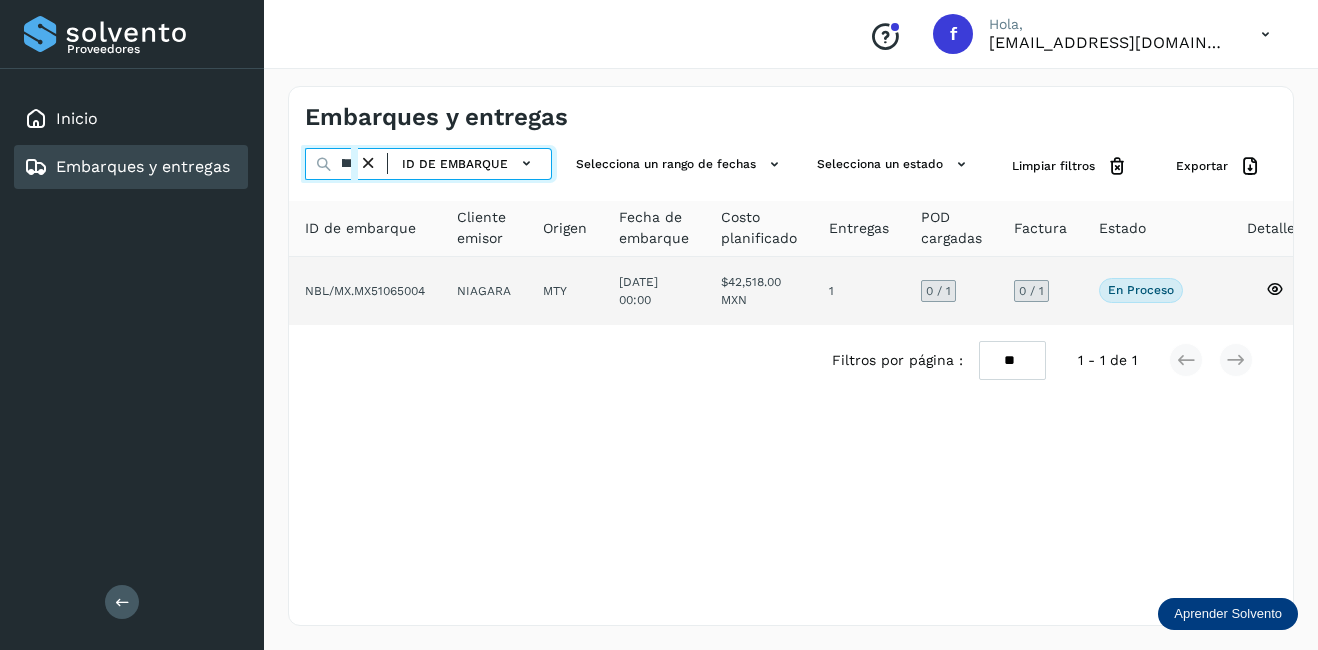 type on "********" 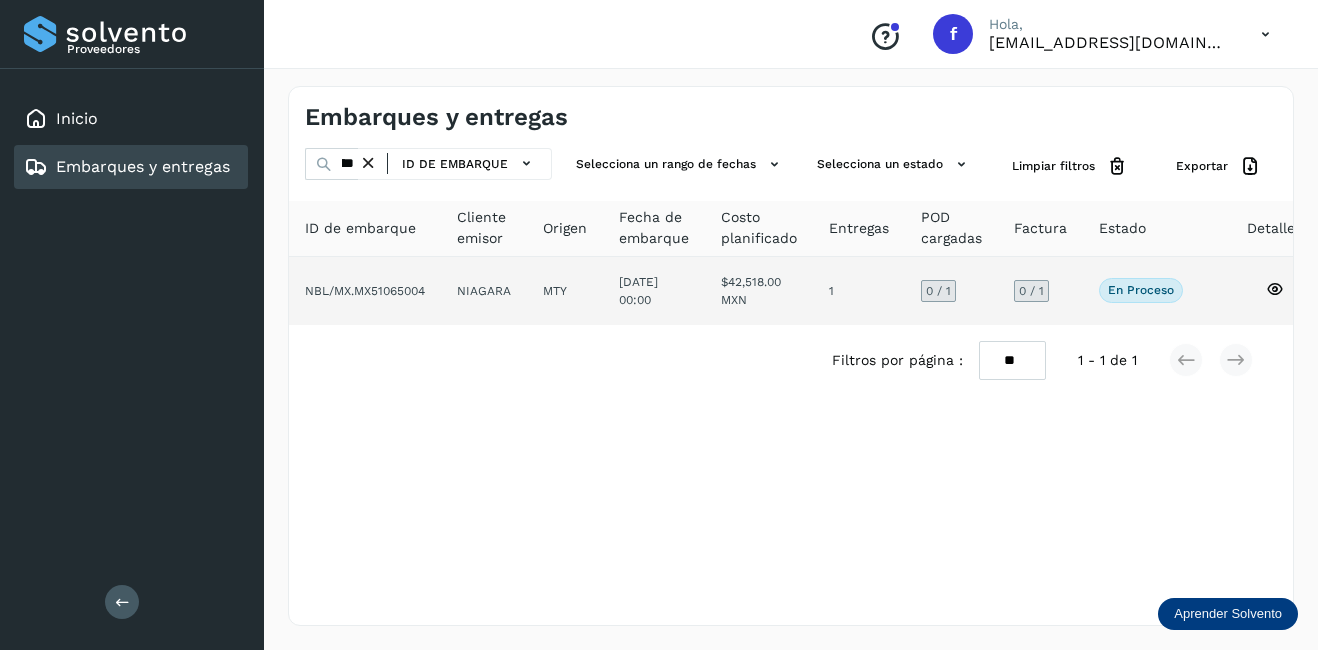 click on "NIAGARA" 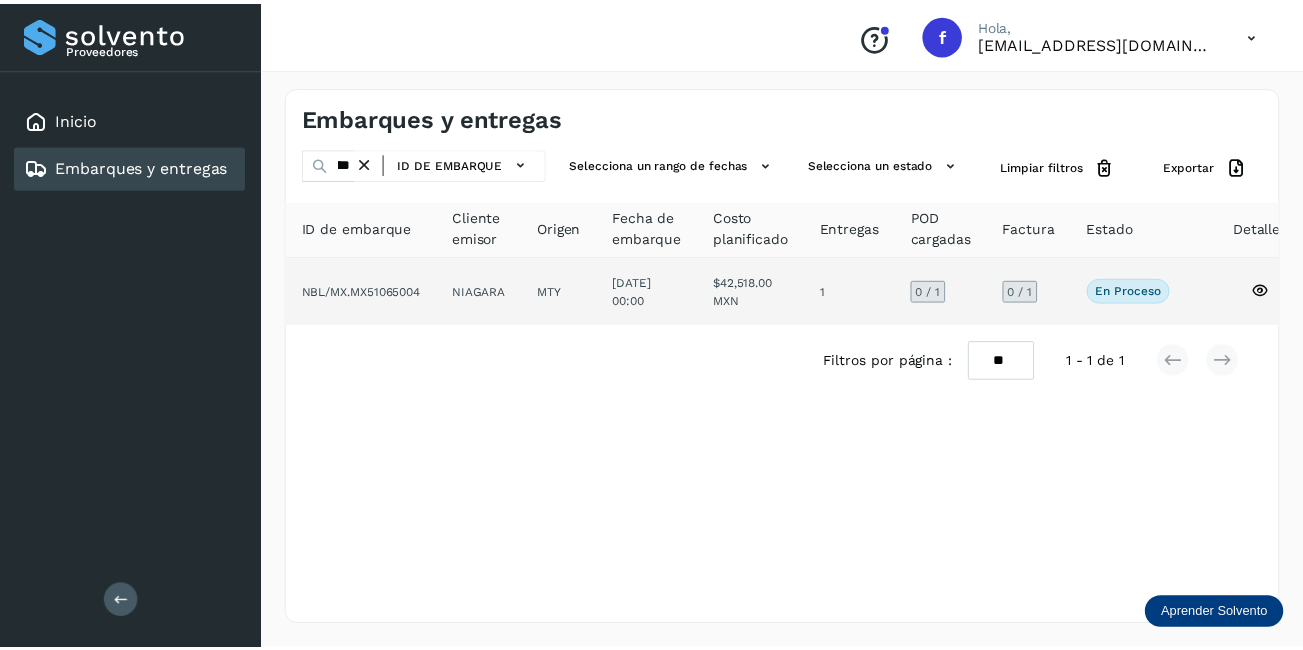 scroll, scrollTop: 0, scrollLeft: 0, axis: both 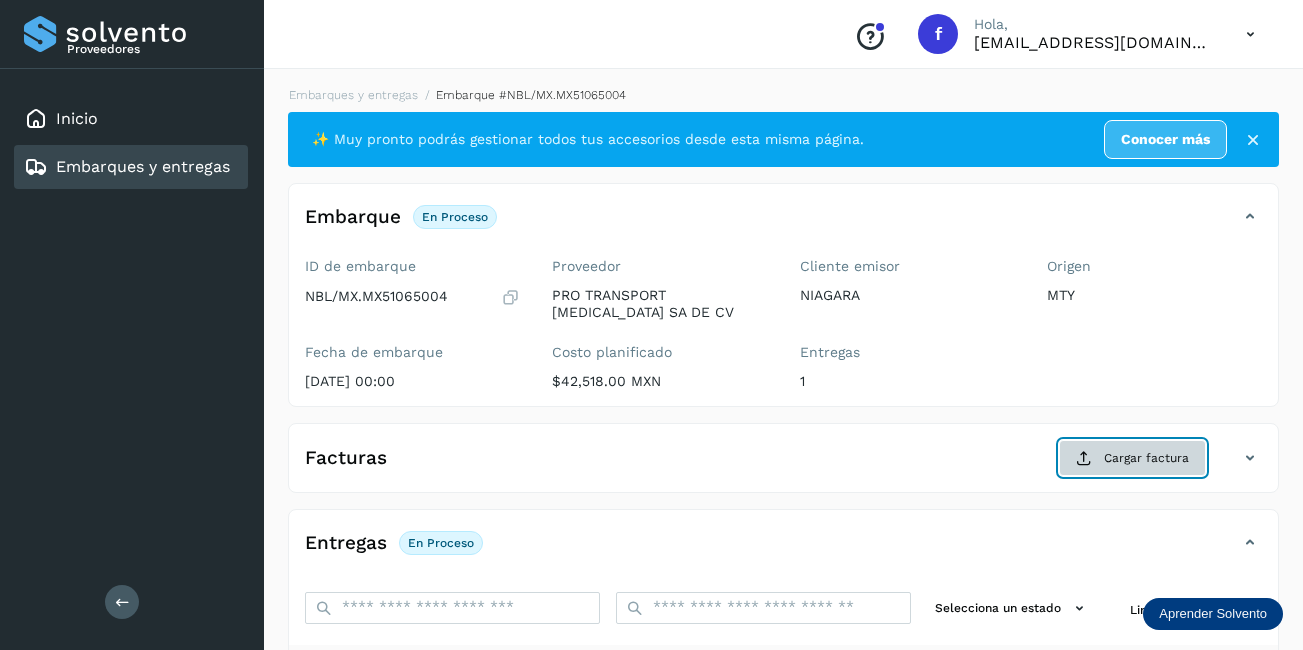 click on "Cargar factura" 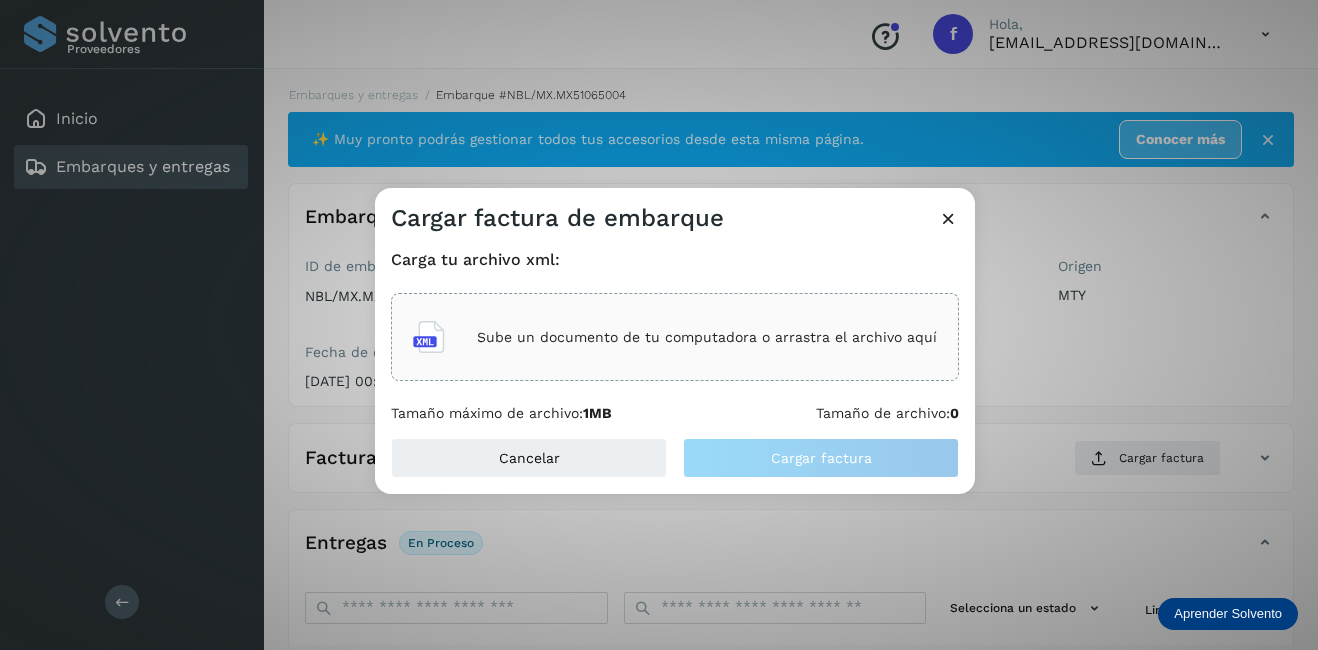 click on "Sube un documento de tu computadora o arrastra el archivo aquí" 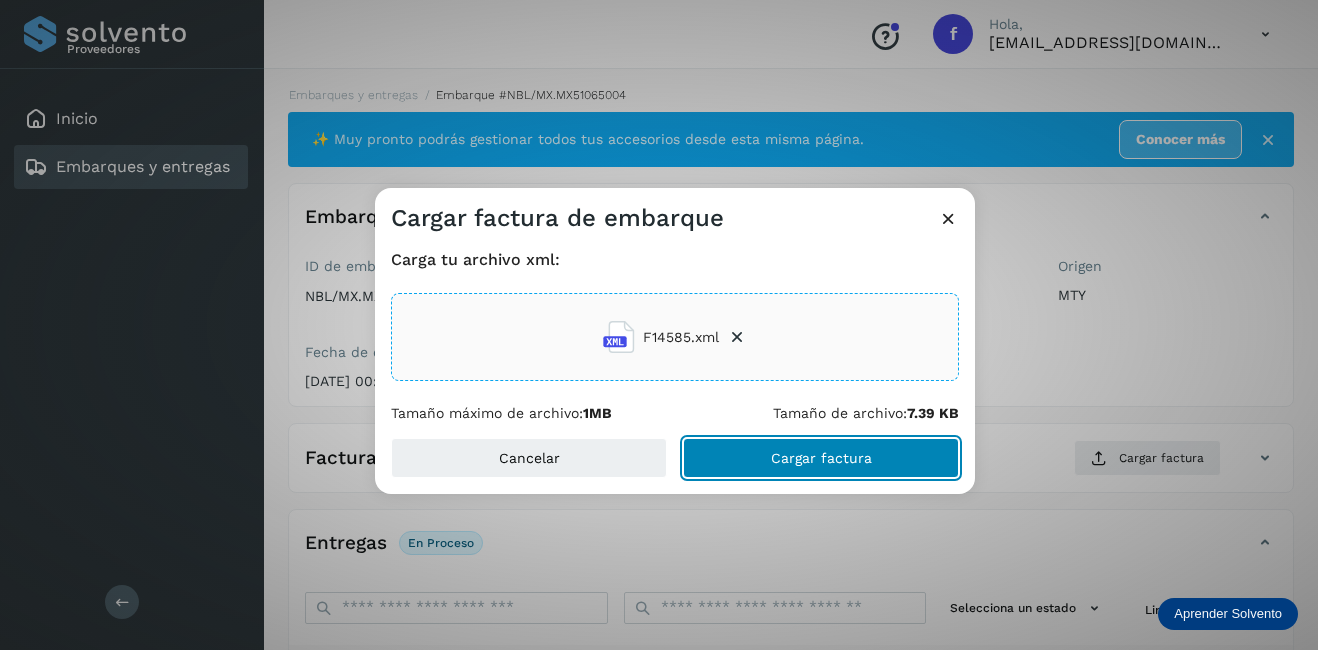 click on "Cargar factura" 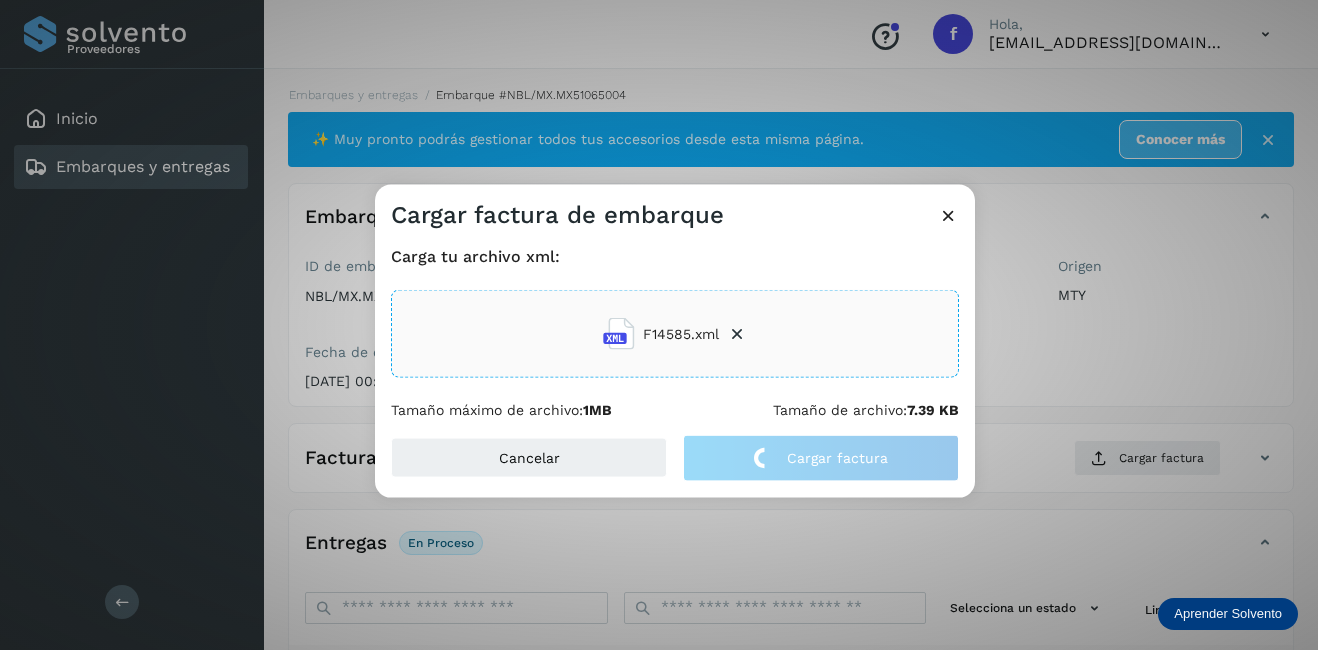 click on "Cargar factura de embarque Carga tu archivo xml: F14585.xml Tamaño máximo de archivo:  1MB Tamaño de archivo:  7.39 KB Cancelar Cargar factura" 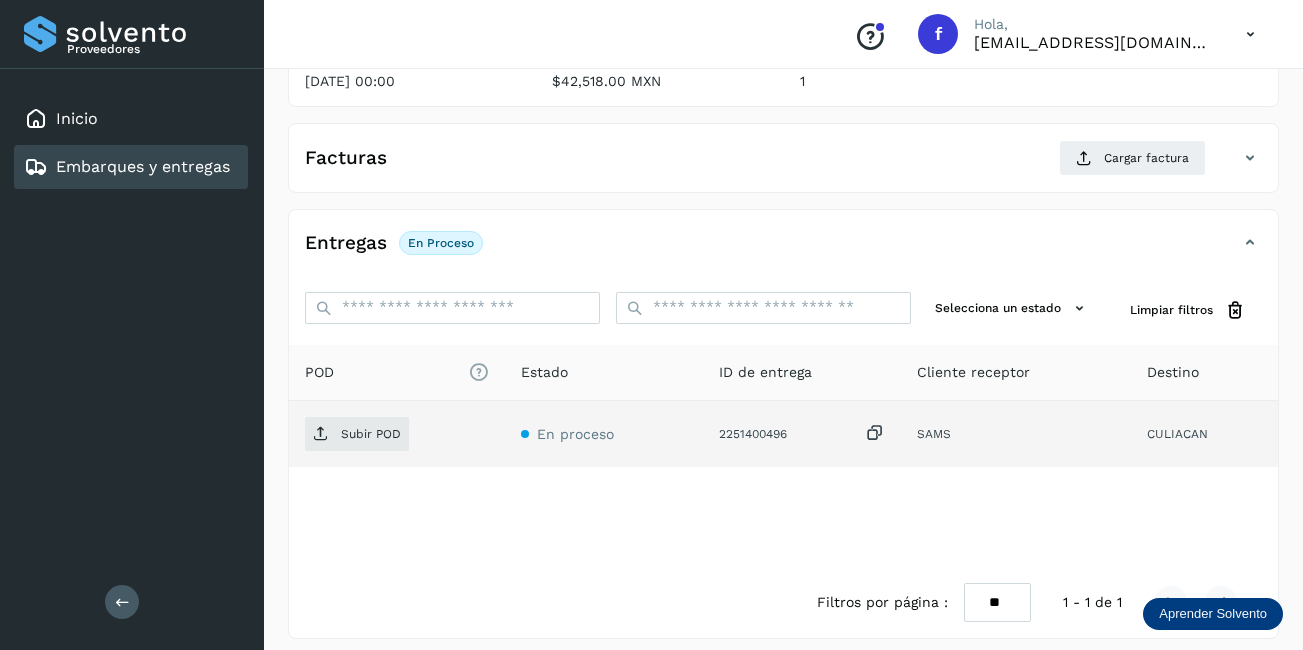 scroll, scrollTop: 313, scrollLeft: 0, axis: vertical 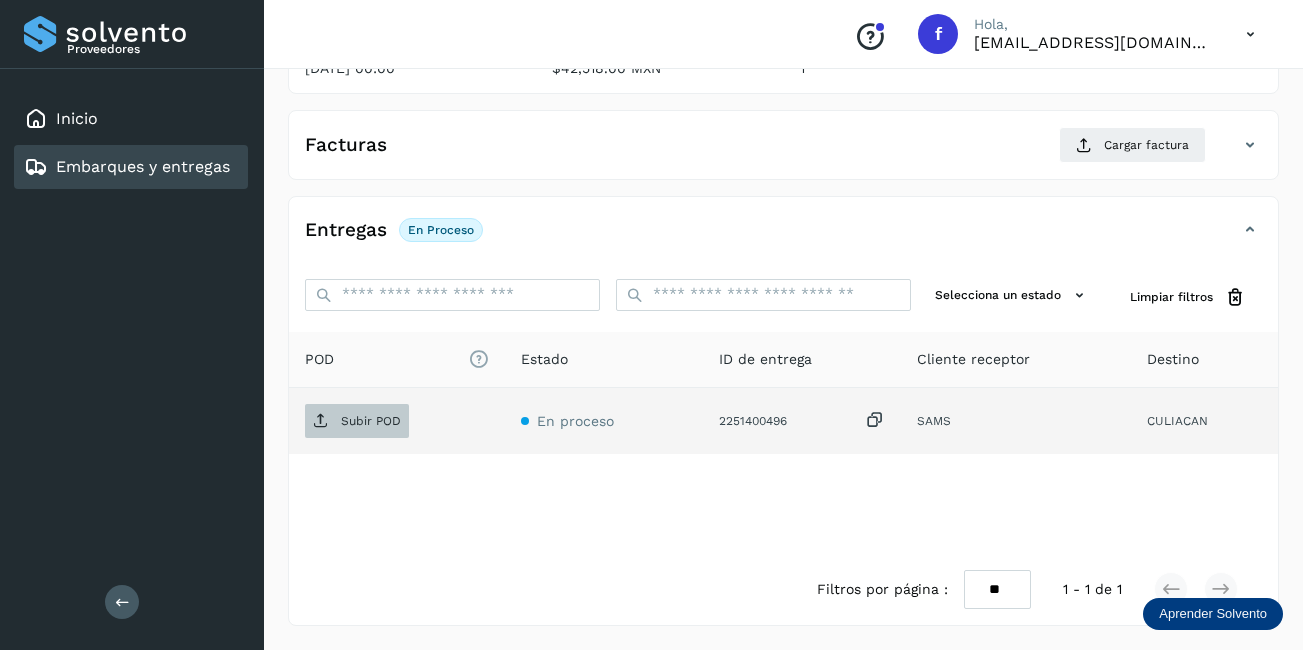 click on "Subir POD" at bounding box center [371, 421] 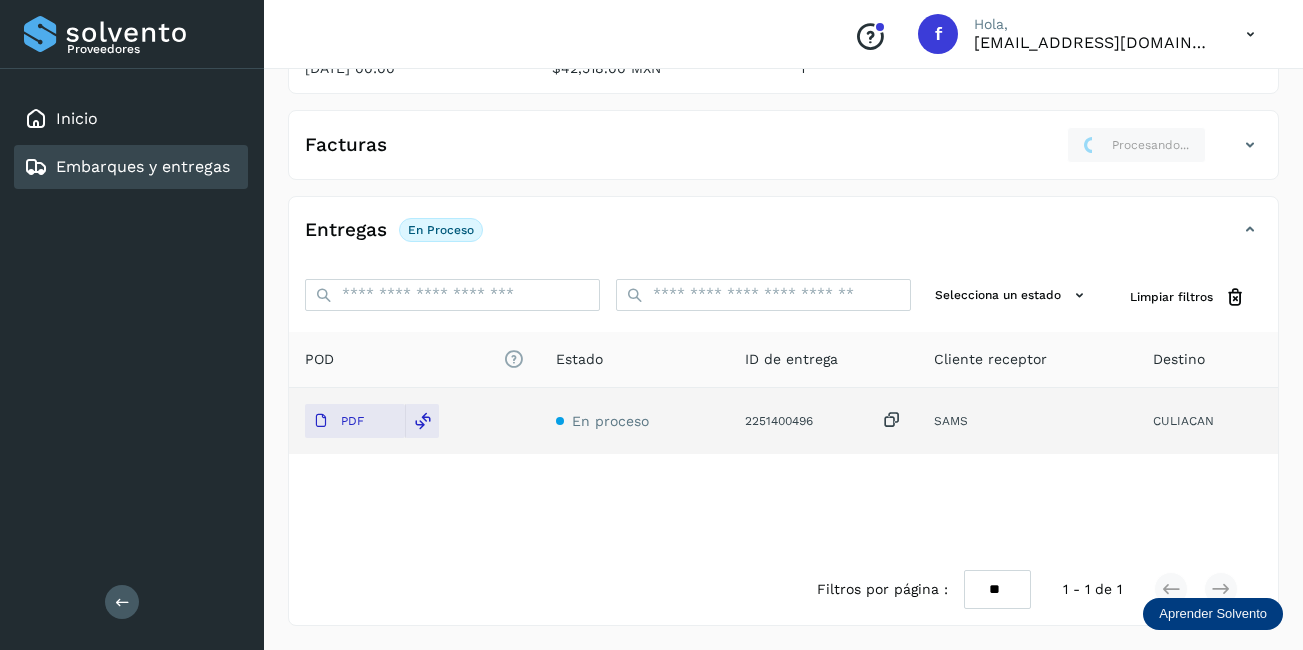 scroll, scrollTop: 213, scrollLeft: 0, axis: vertical 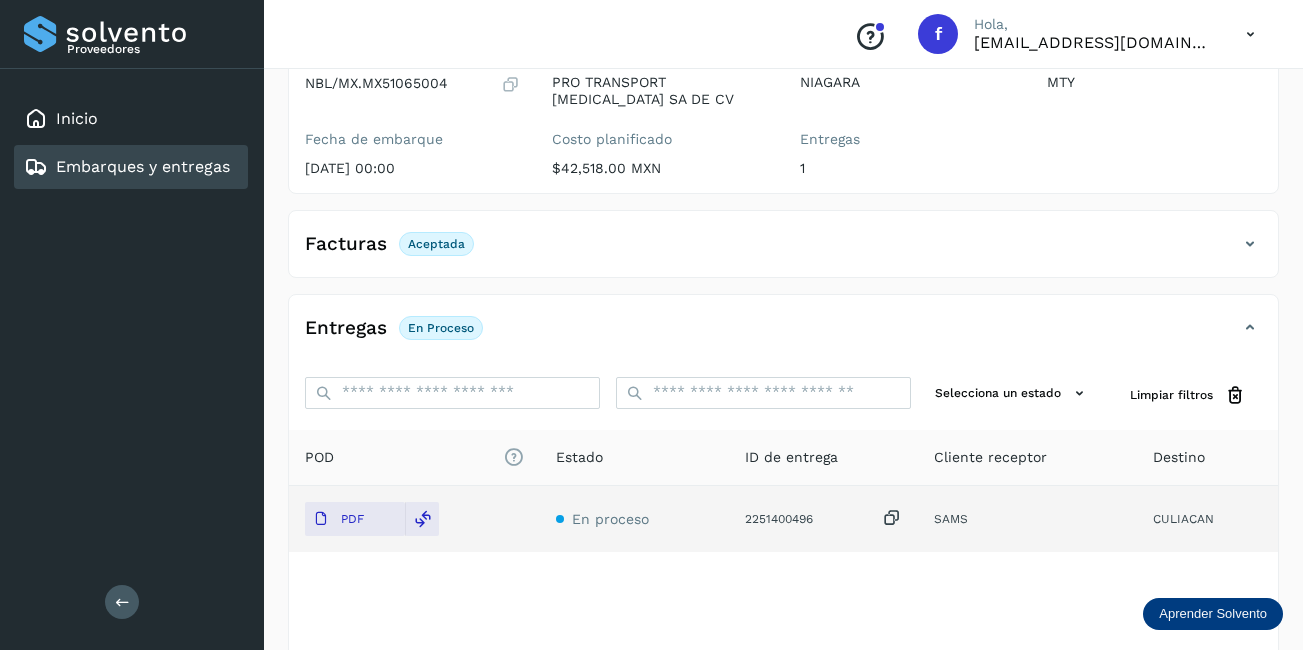 click on "Embarques y entregas" at bounding box center (143, 166) 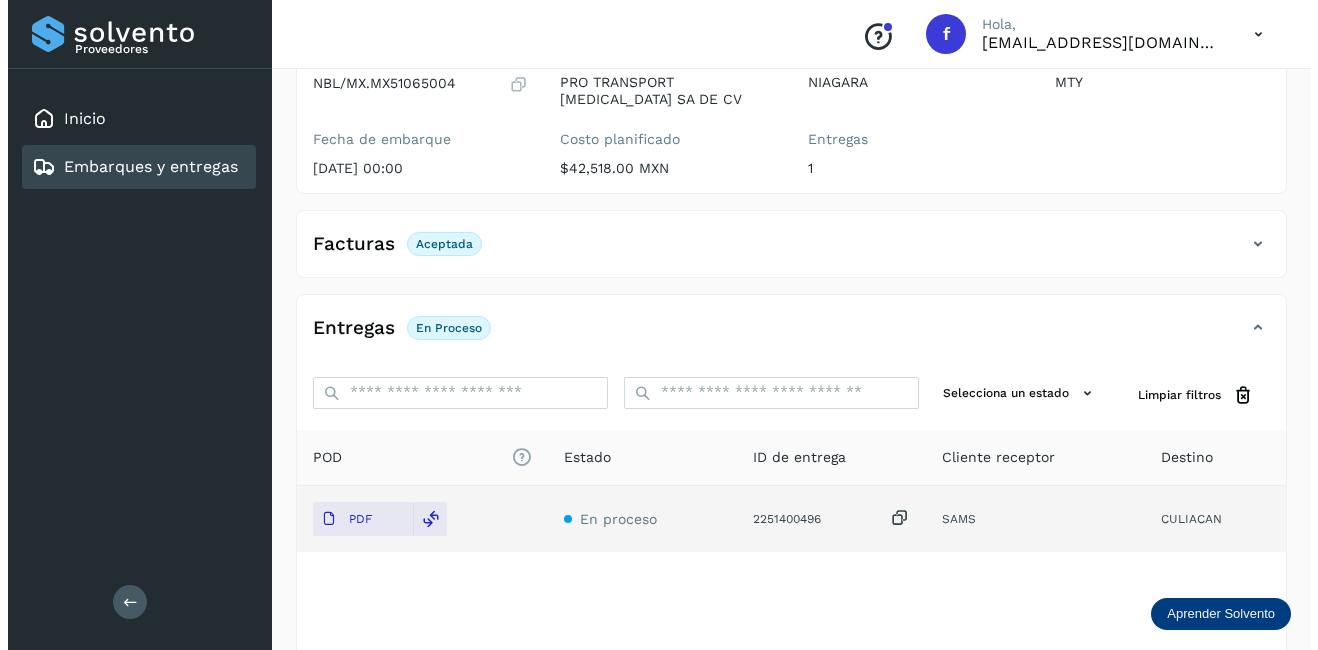 scroll, scrollTop: 0, scrollLeft: 0, axis: both 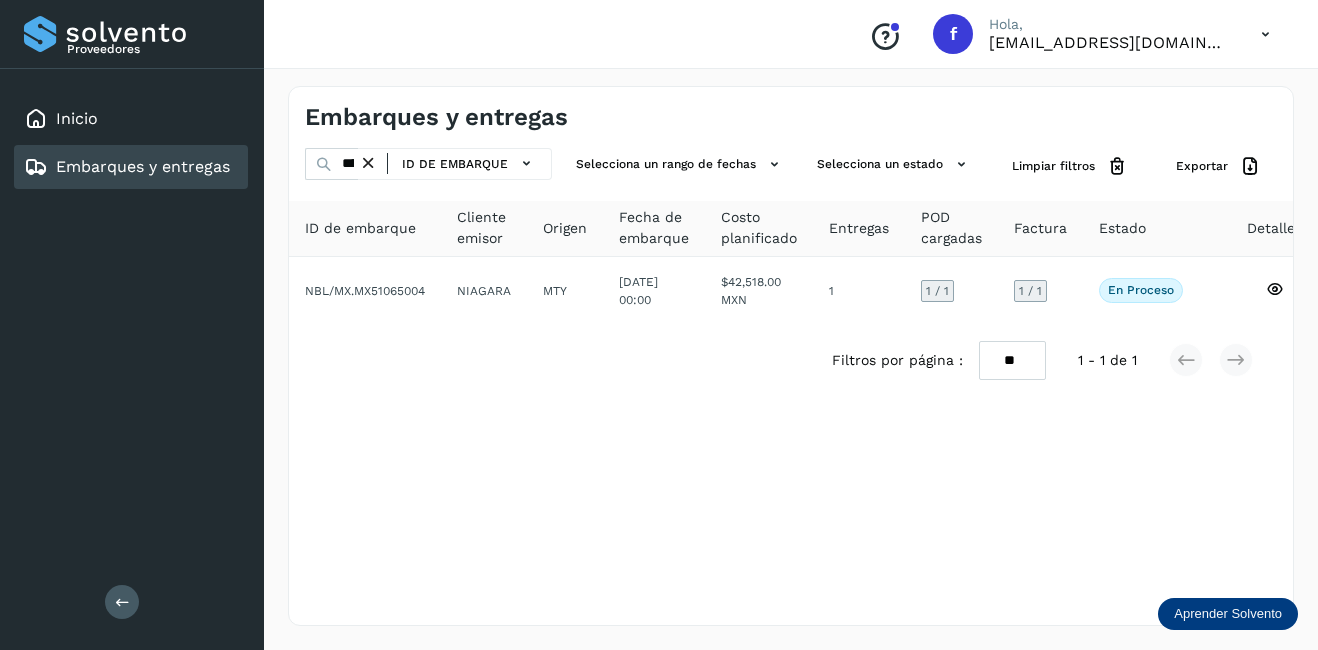 click at bounding box center (368, 163) 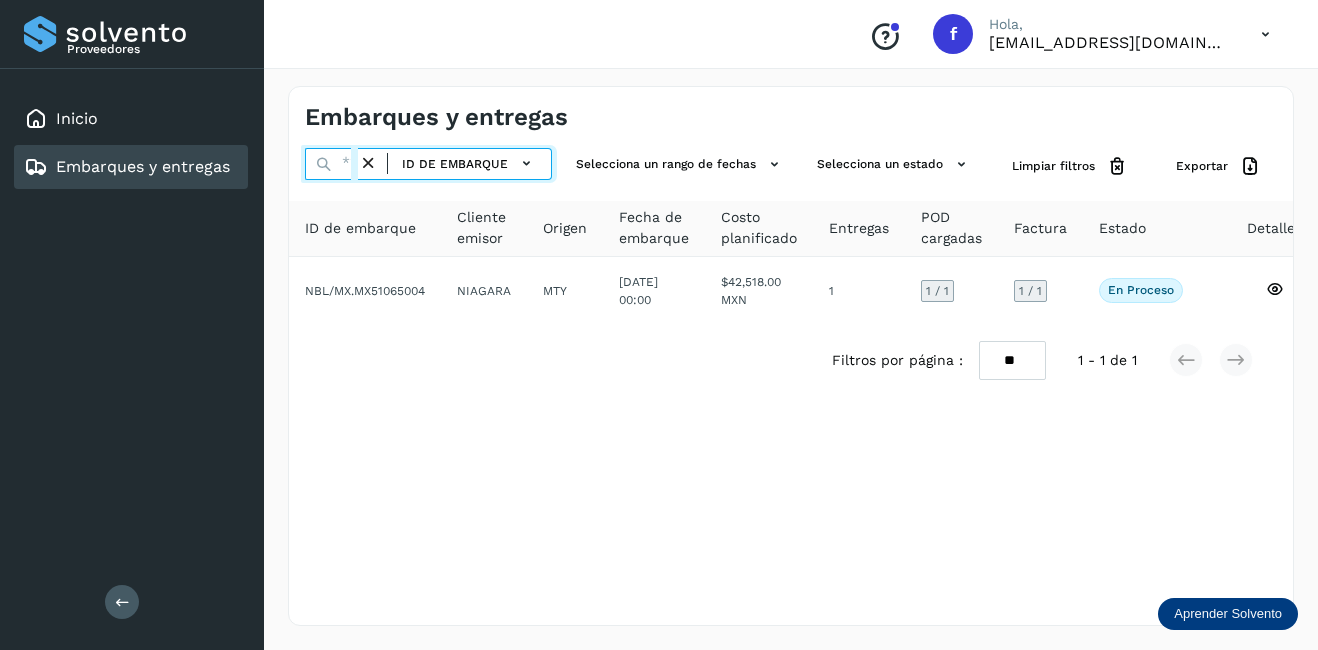 click at bounding box center (331, 164) 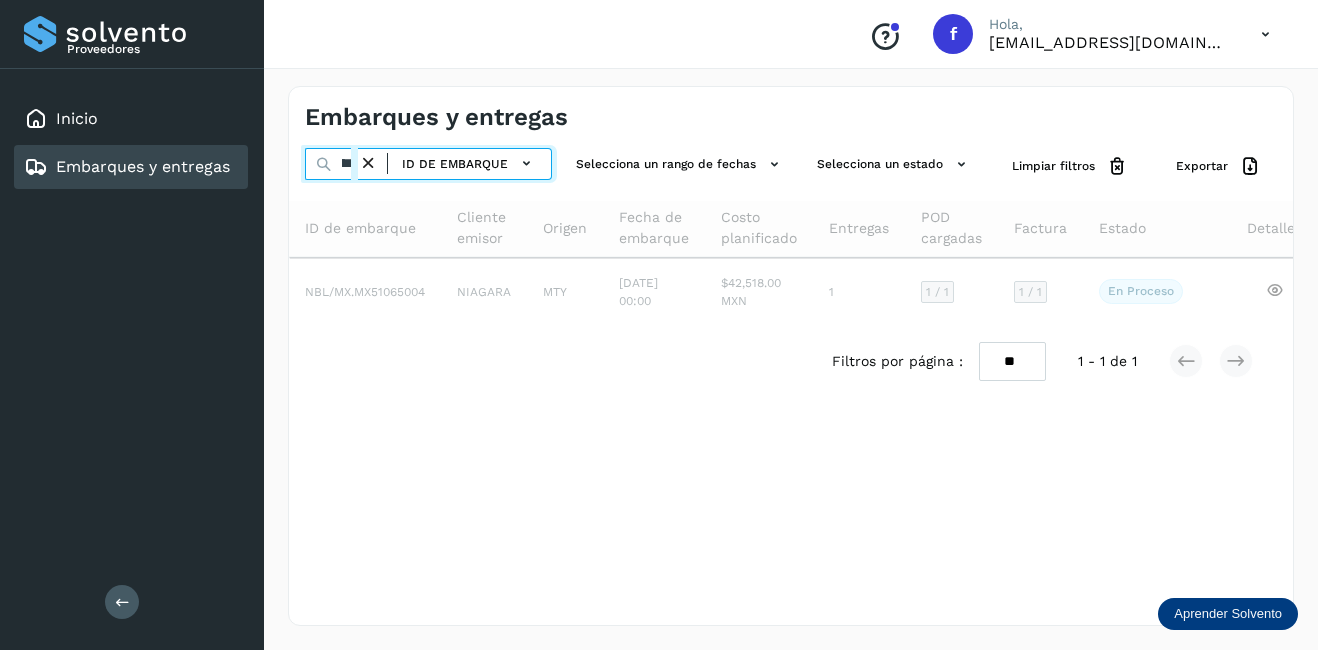 scroll, scrollTop: 0, scrollLeft: 52, axis: horizontal 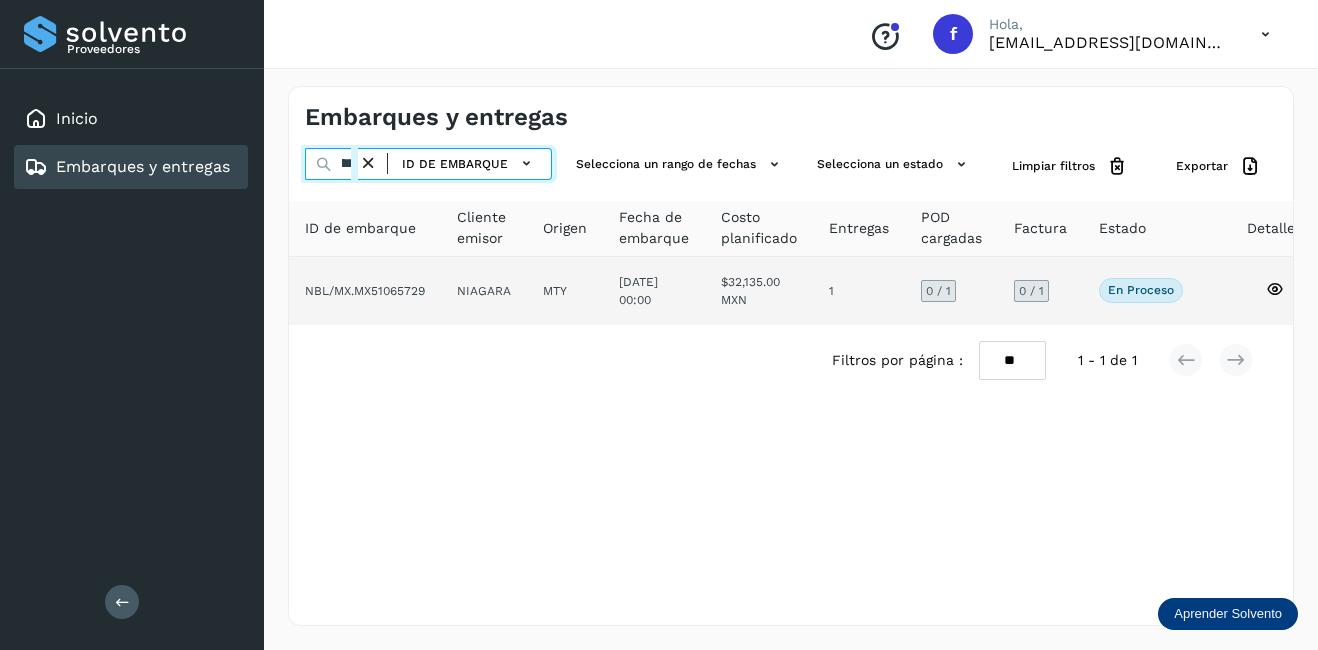 type on "********" 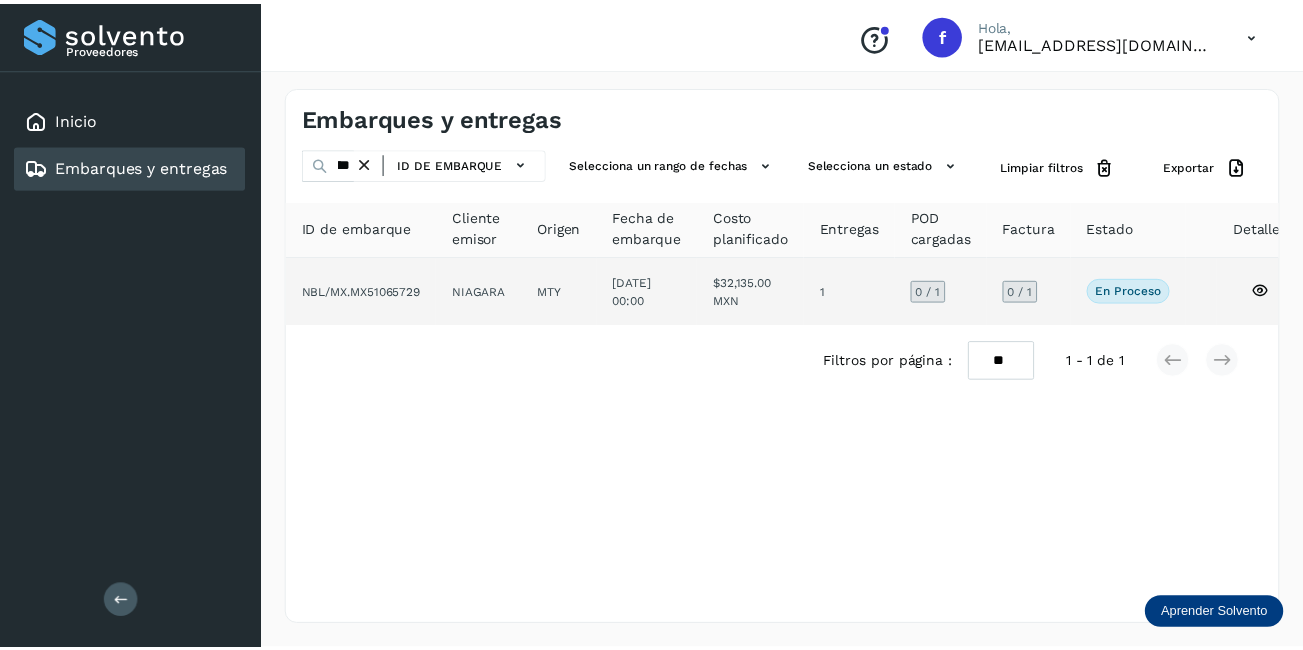 scroll, scrollTop: 0, scrollLeft: 0, axis: both 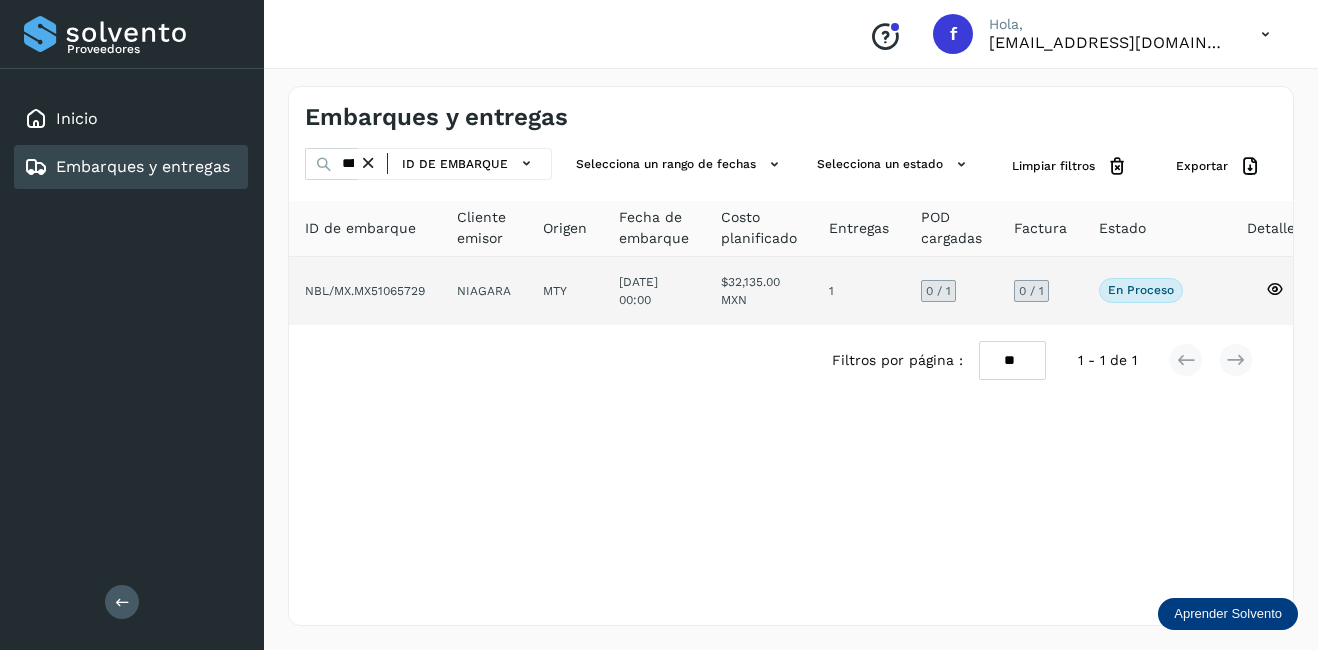 click 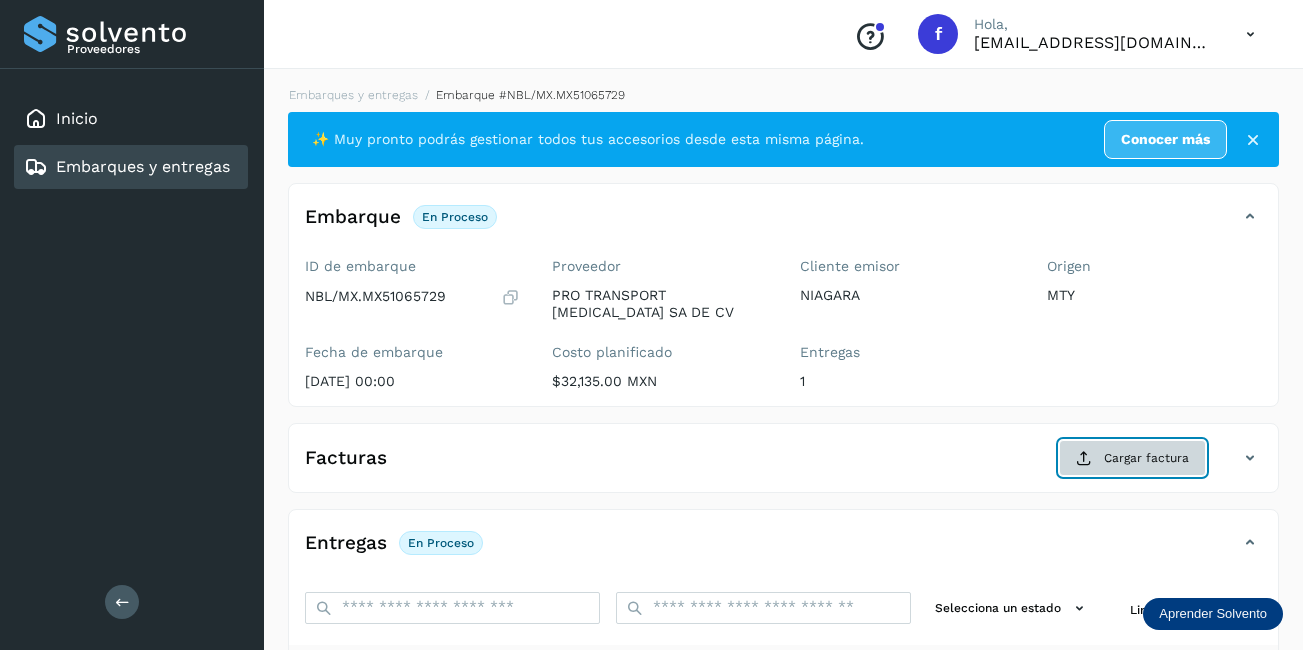 click on "Cargar factura" at bounding box center [1132, 458] 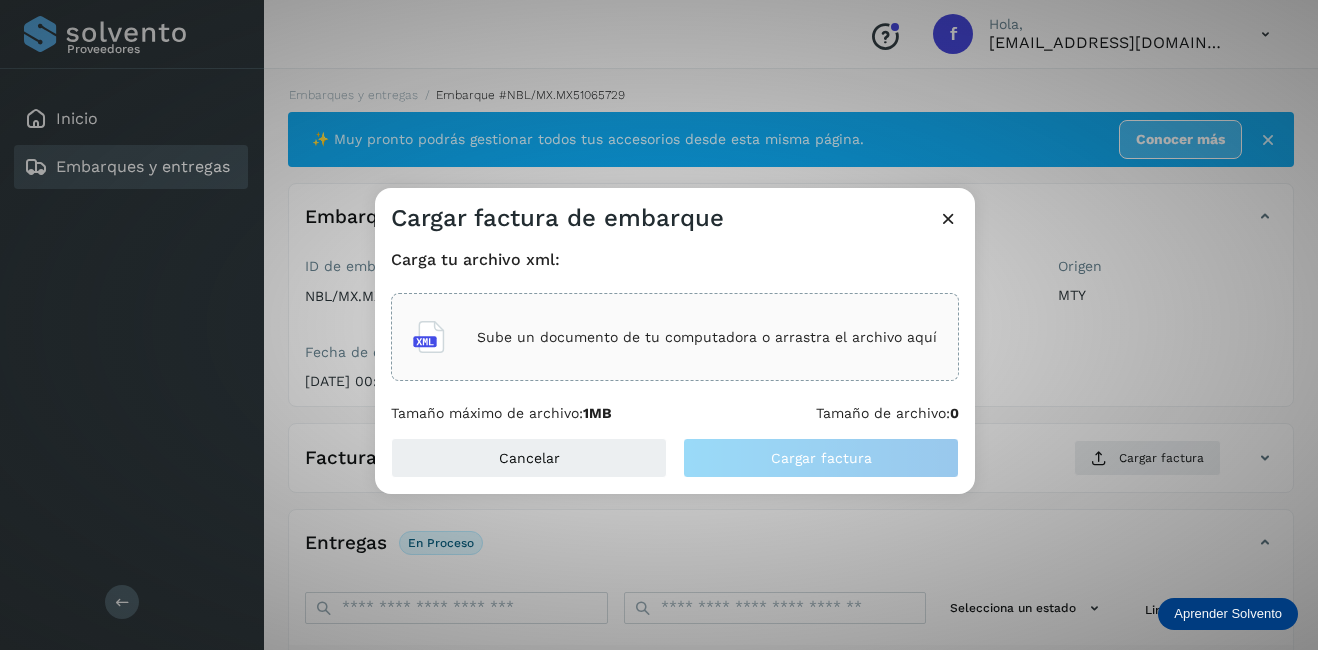 click on "Sube un documento de tu computadora o arrastra el archivo aquí" at bounding box center (707, 337) 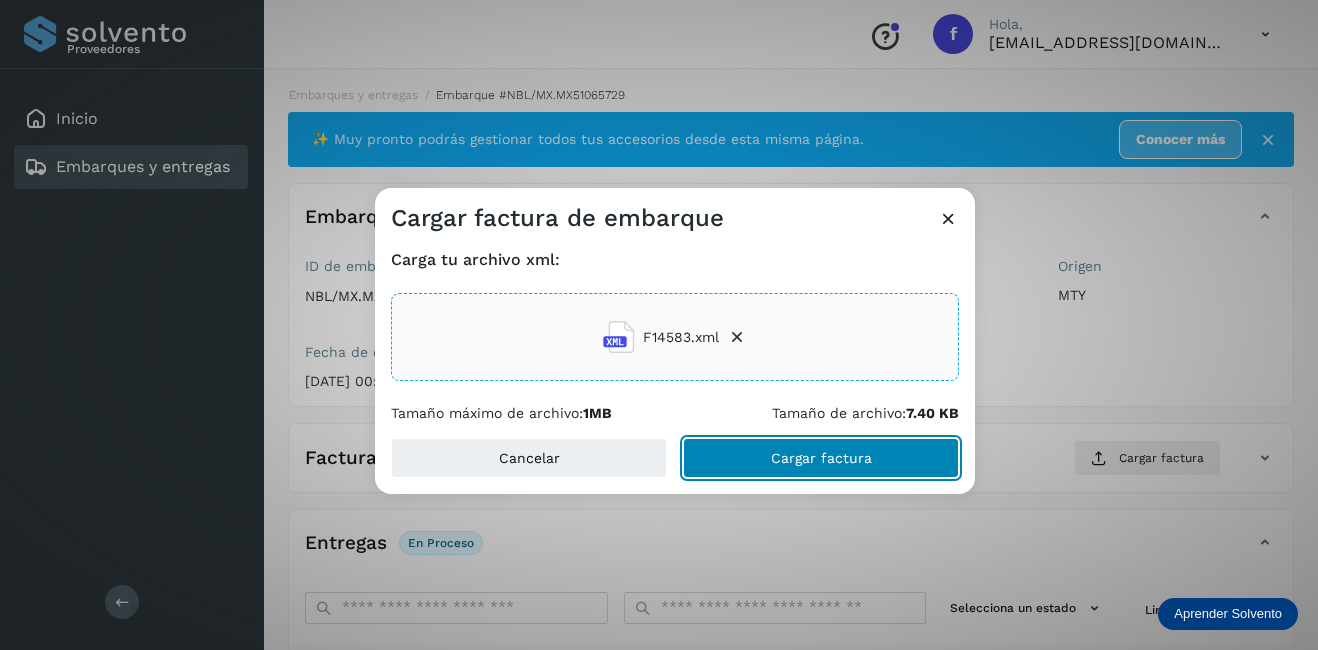 click on "Cargar factura" 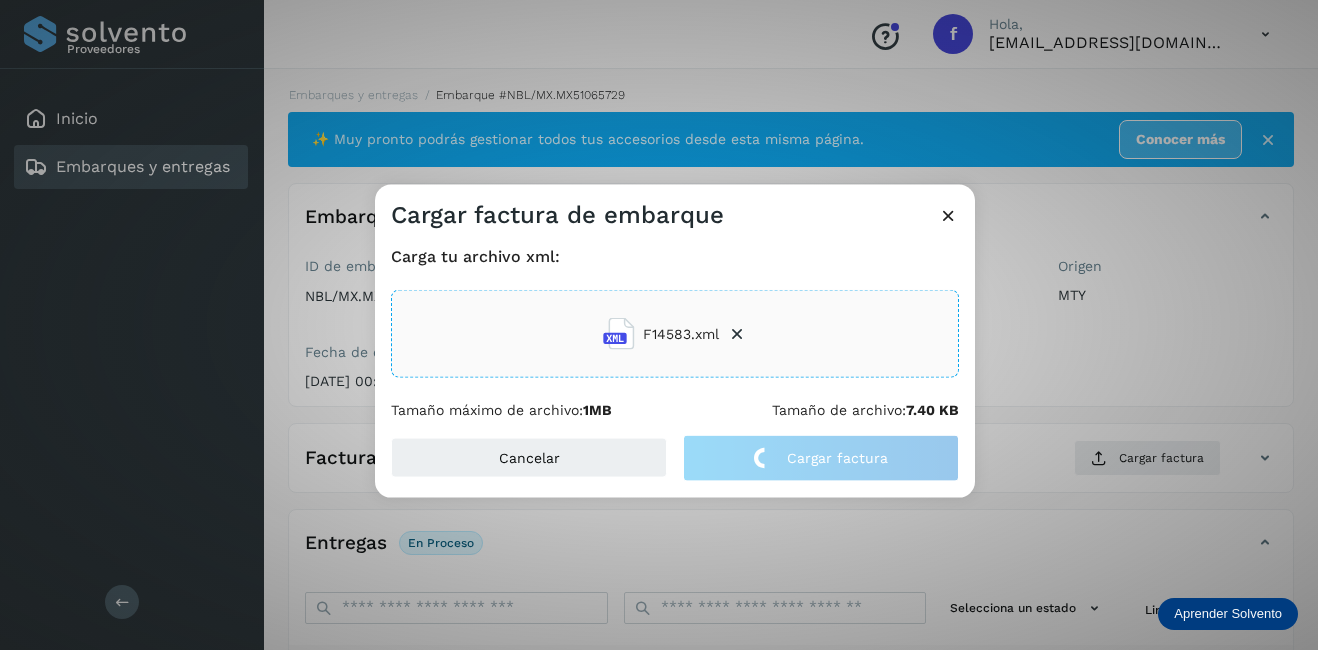 click on "Cargar factura de embarque Carga tu archivo xml: F14583.xml Tamaño máximo de archivo:  1MB Tamaño de archivo:  7.40 KB Cancelar Cargar factura" 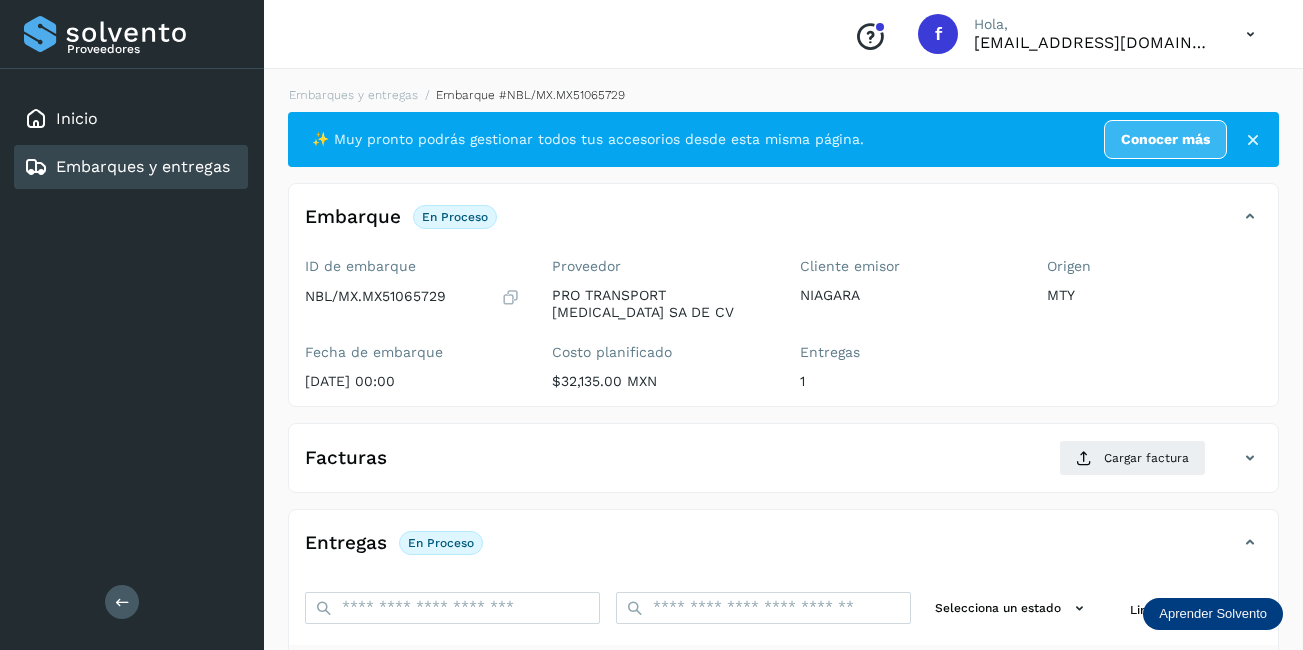 scroll, scrollTop: 300, scrollLeft: 0, axis: vertical 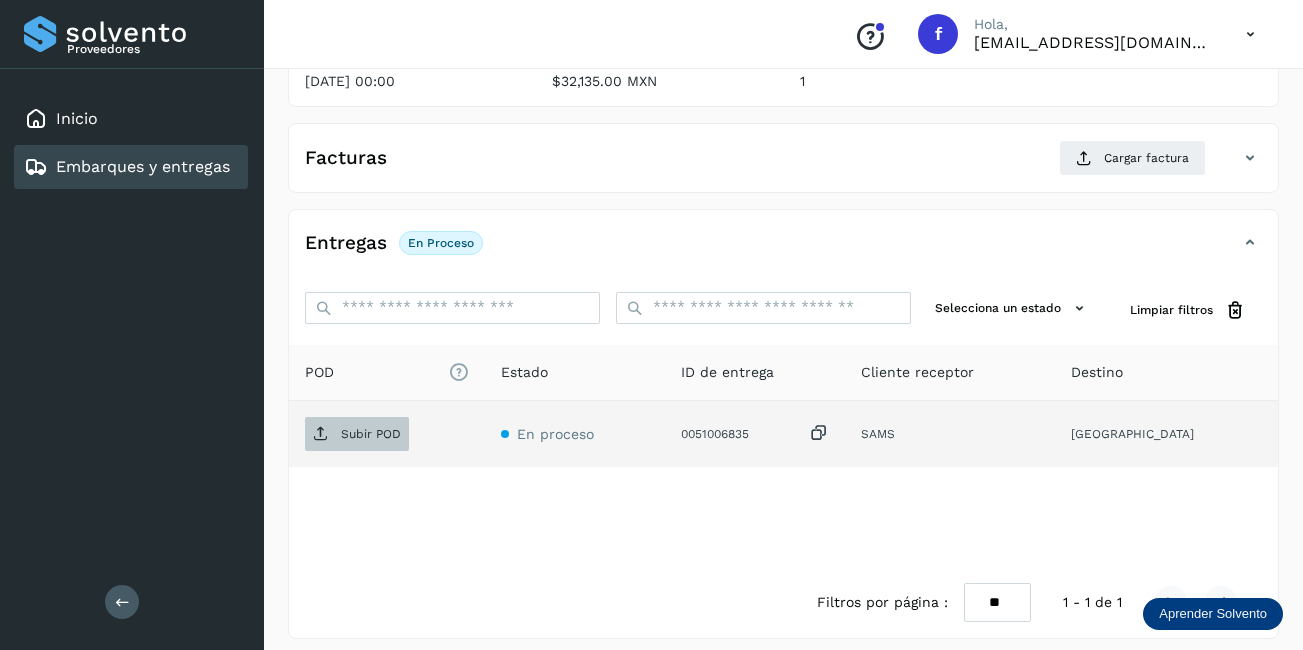 click on "Subir POD" at bounding box center [371, 434] 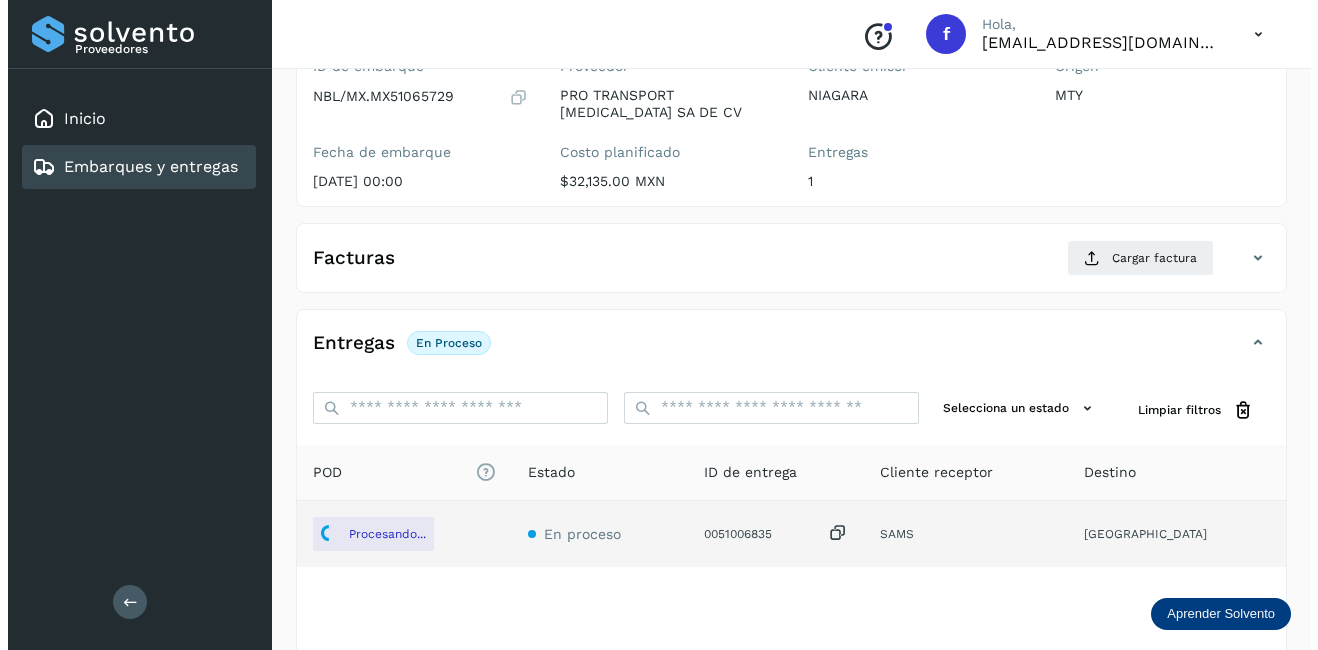 scroll, scrollTop: 0, scrollLeft: 0, axis: both 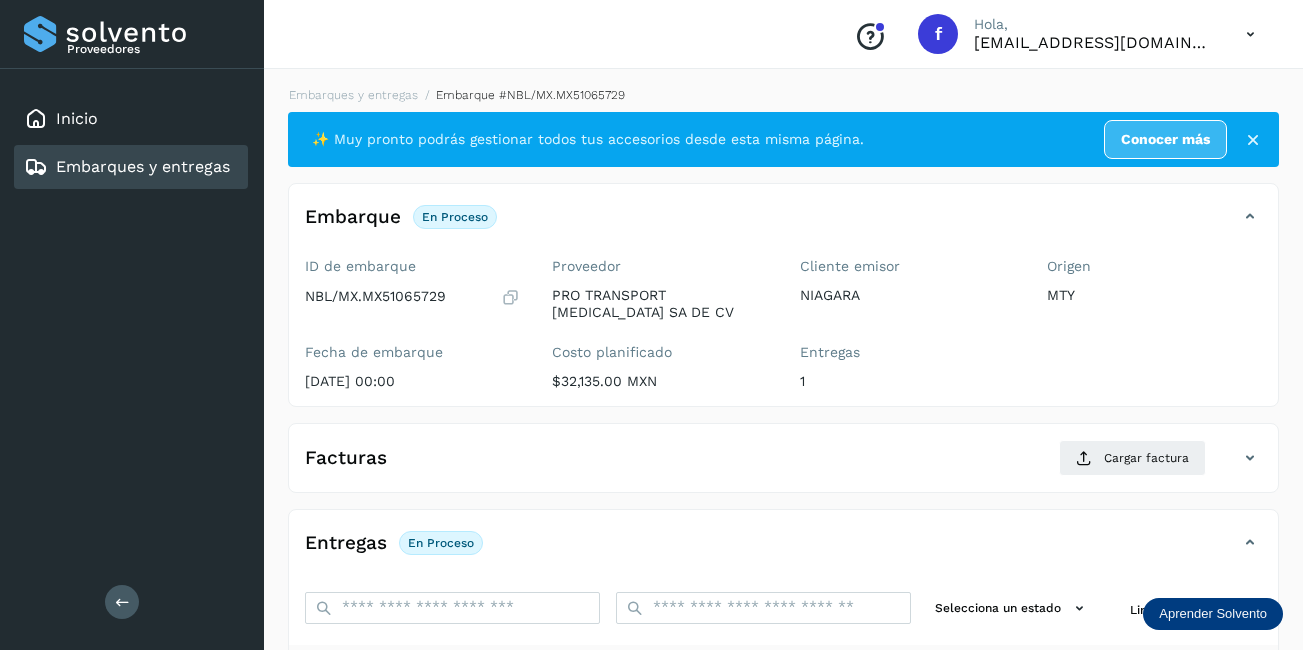 click on "Embarques y entregas" at bounding box center (143, 166) 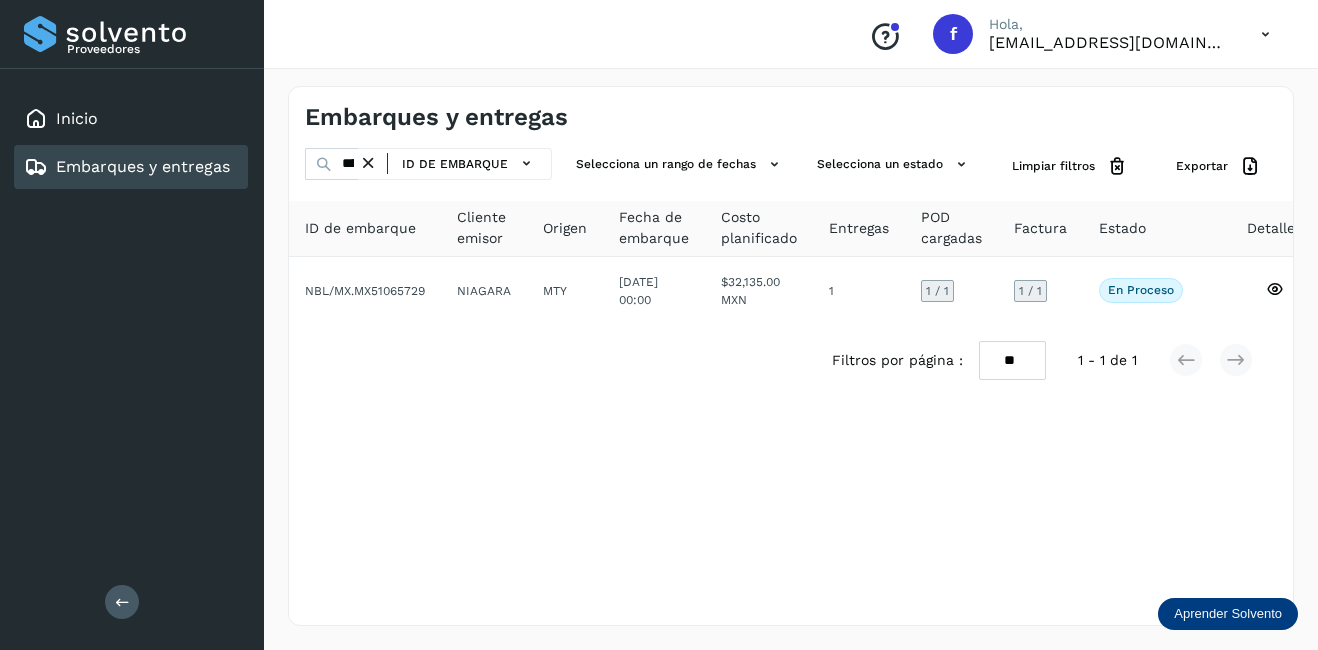click at bounding box center [368, 163] 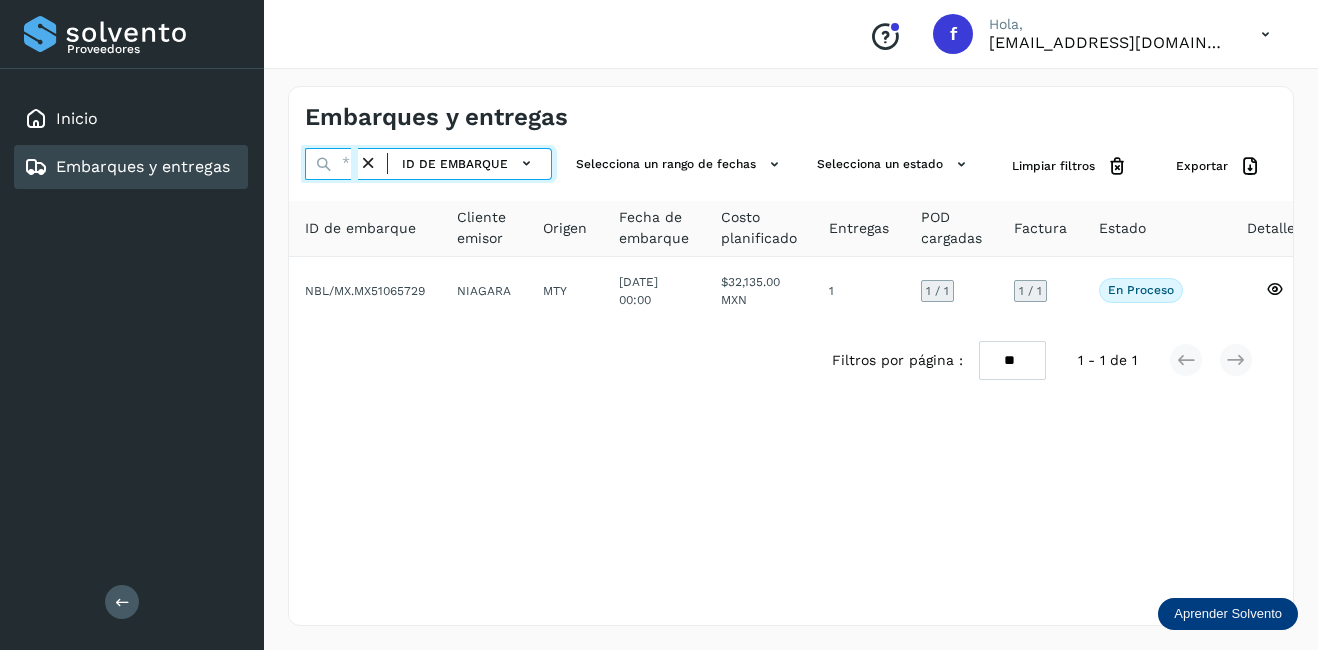 click at bounding box center [331, 164] 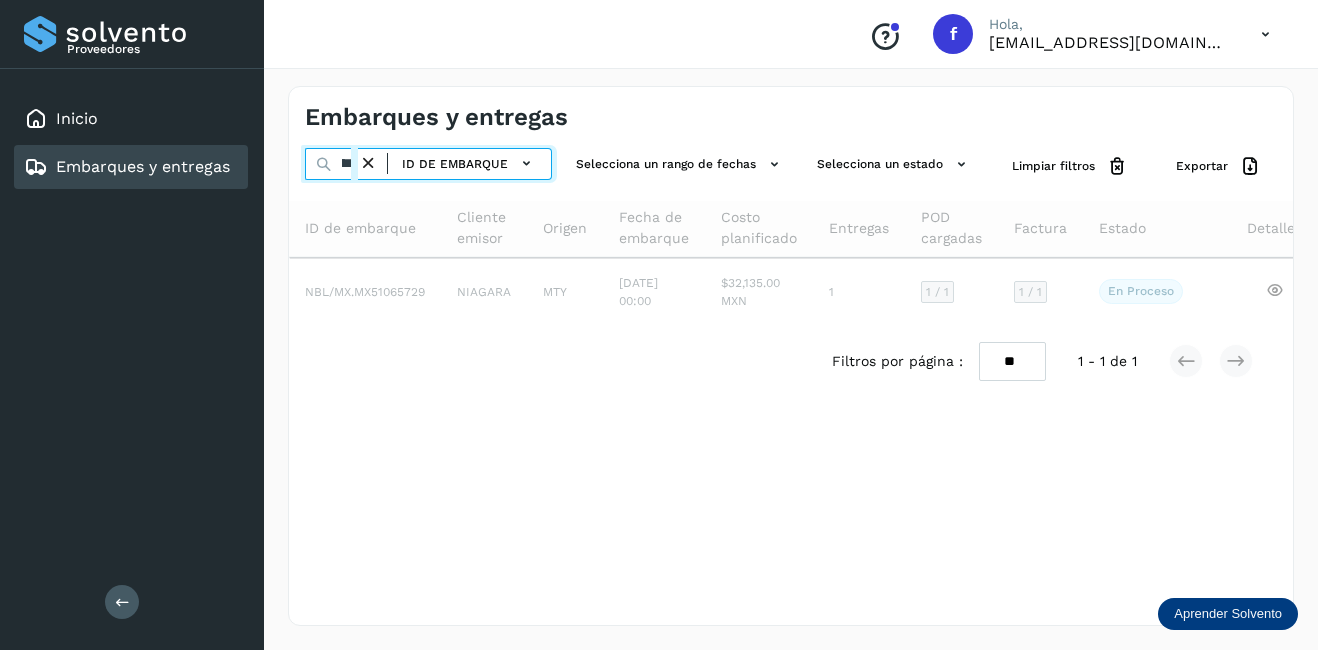 scroll, scrollTop: 0, scrollLeft: 52, axis: horizontal 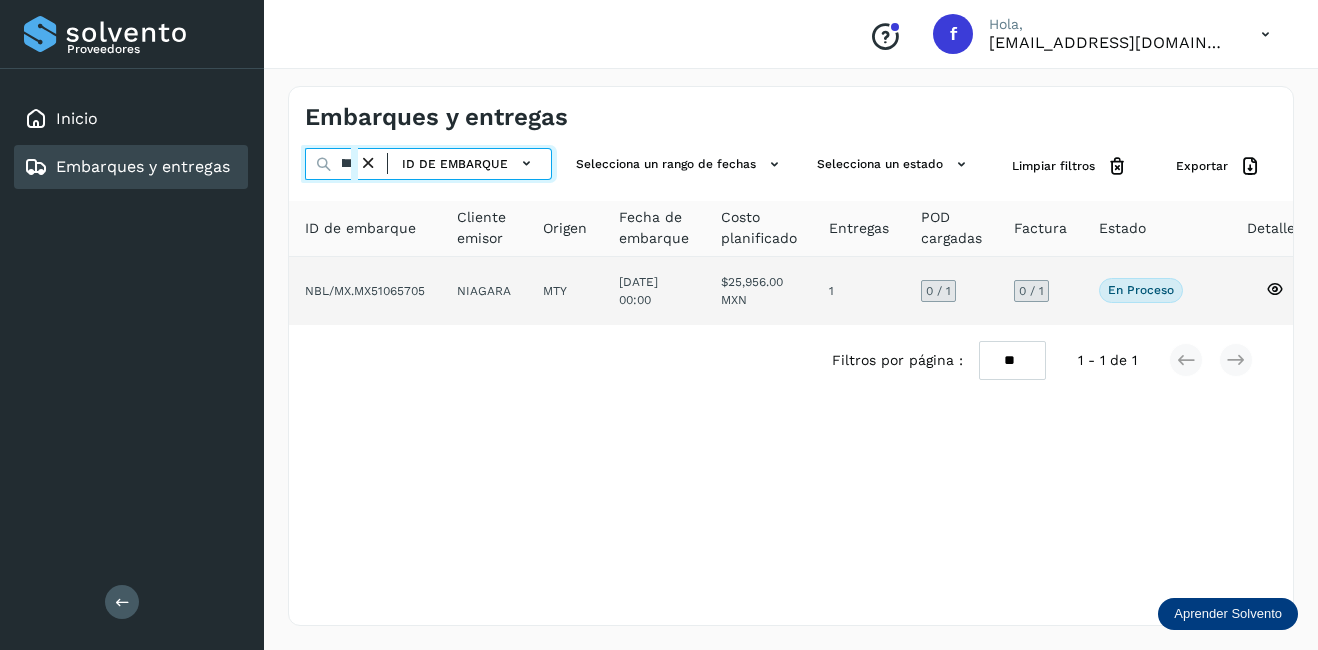 type on "********" 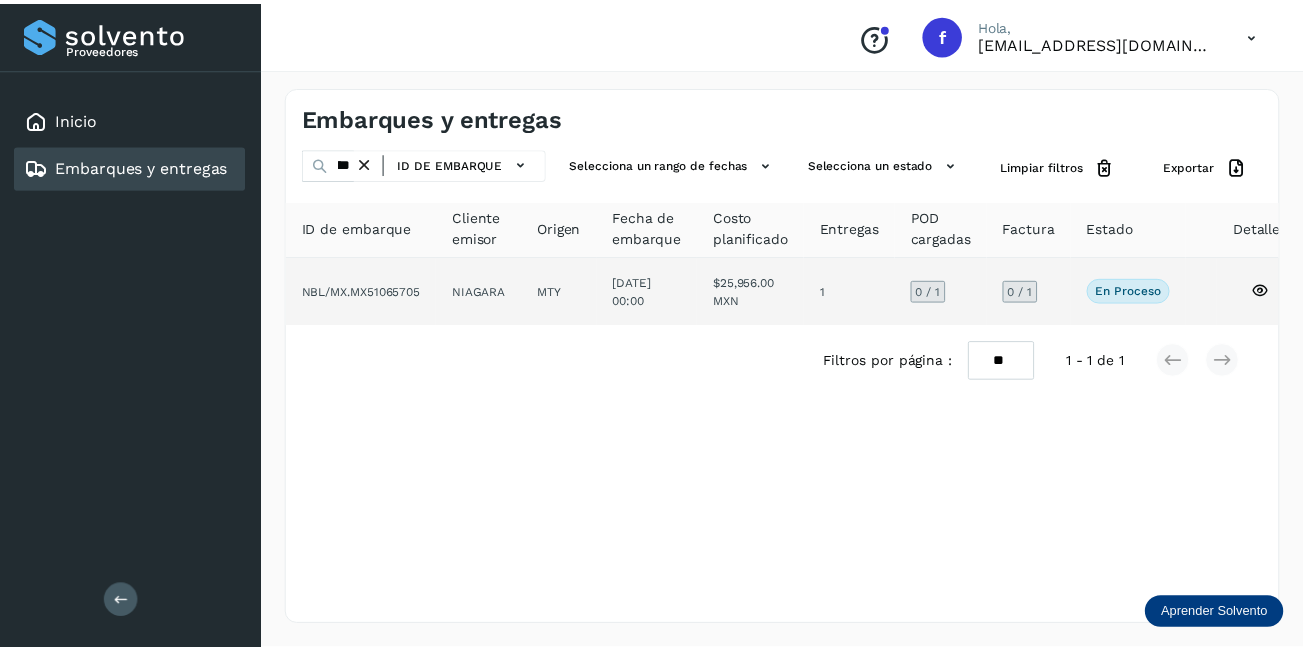 scroll, scrollTop: 0, scrollLeft: 0, axis: both 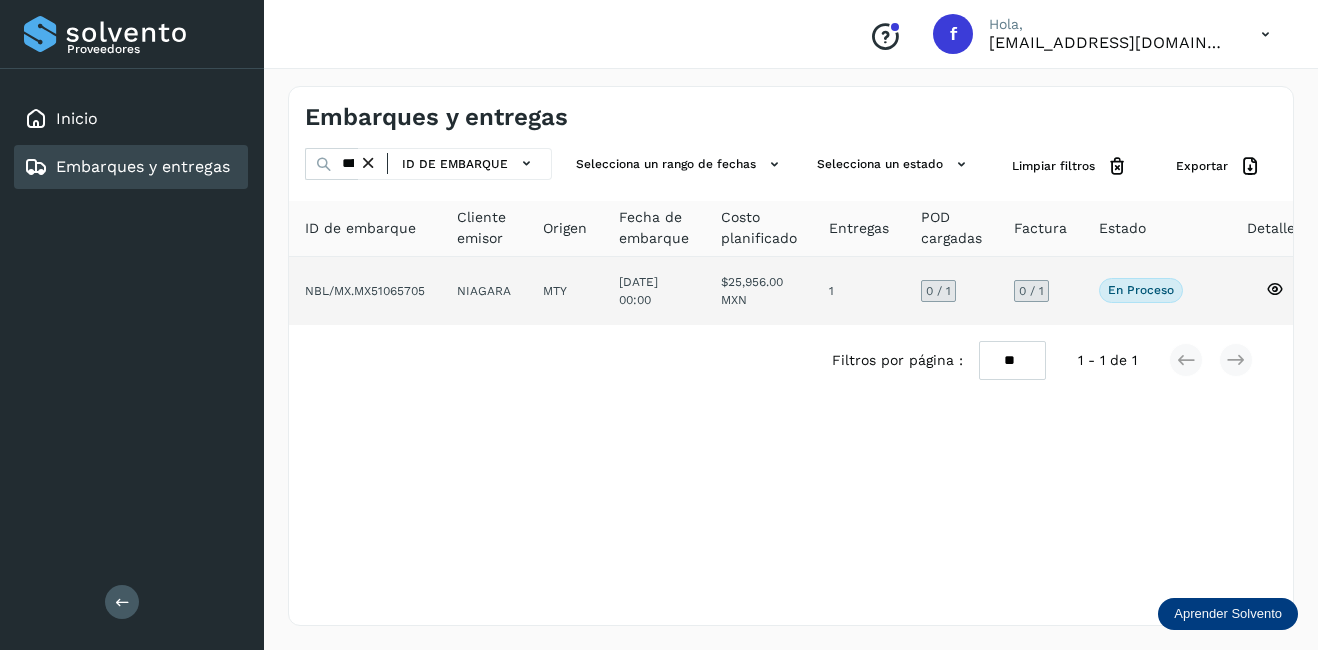 click 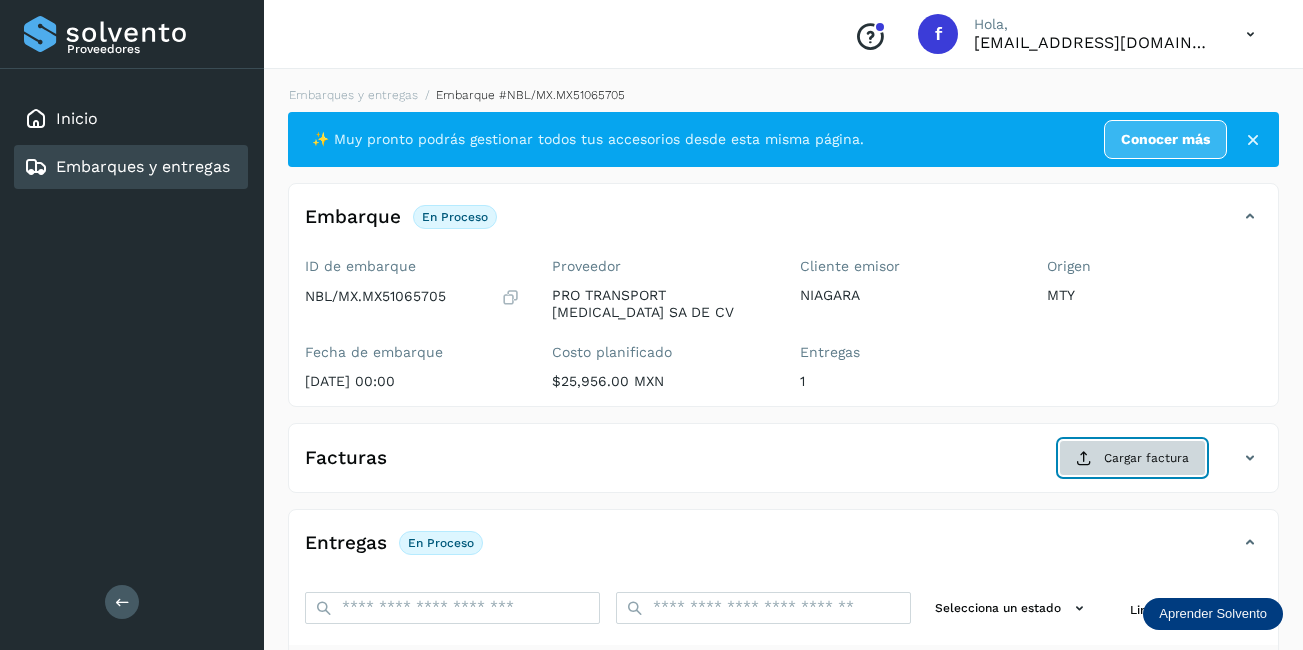 click on "Cargar factura" 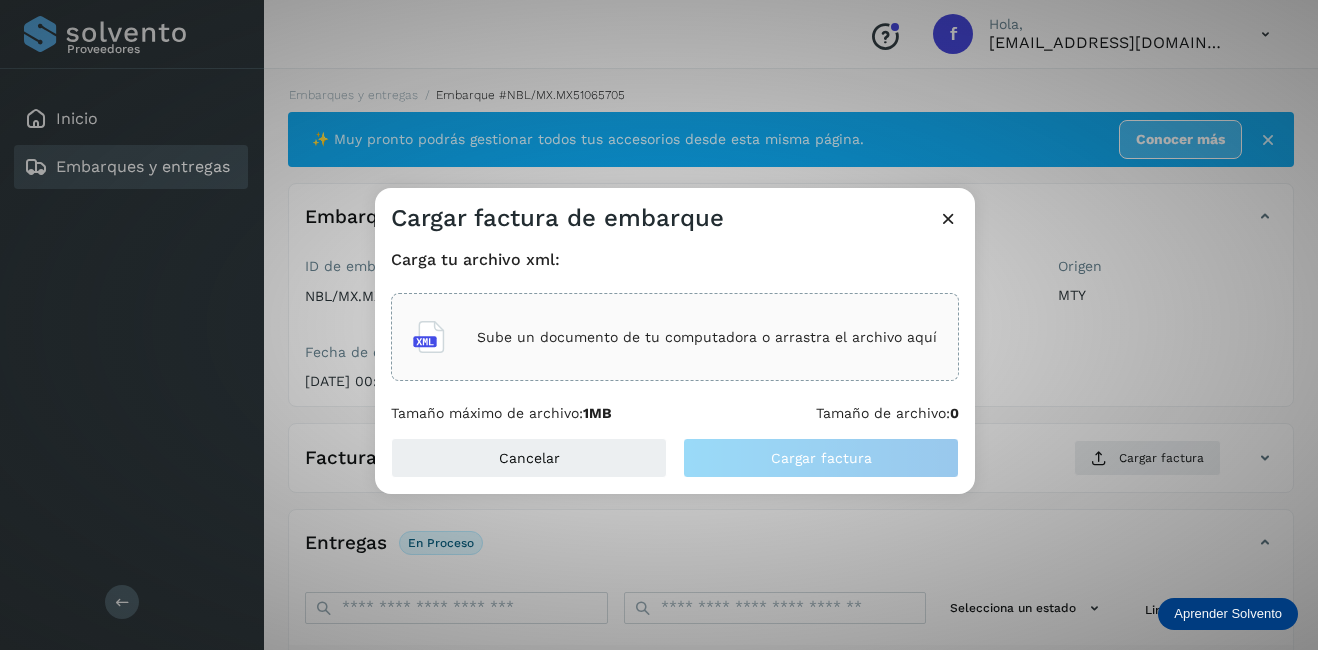 click on "Sube un documento de tu computadora o arrastra el archivo aquí" 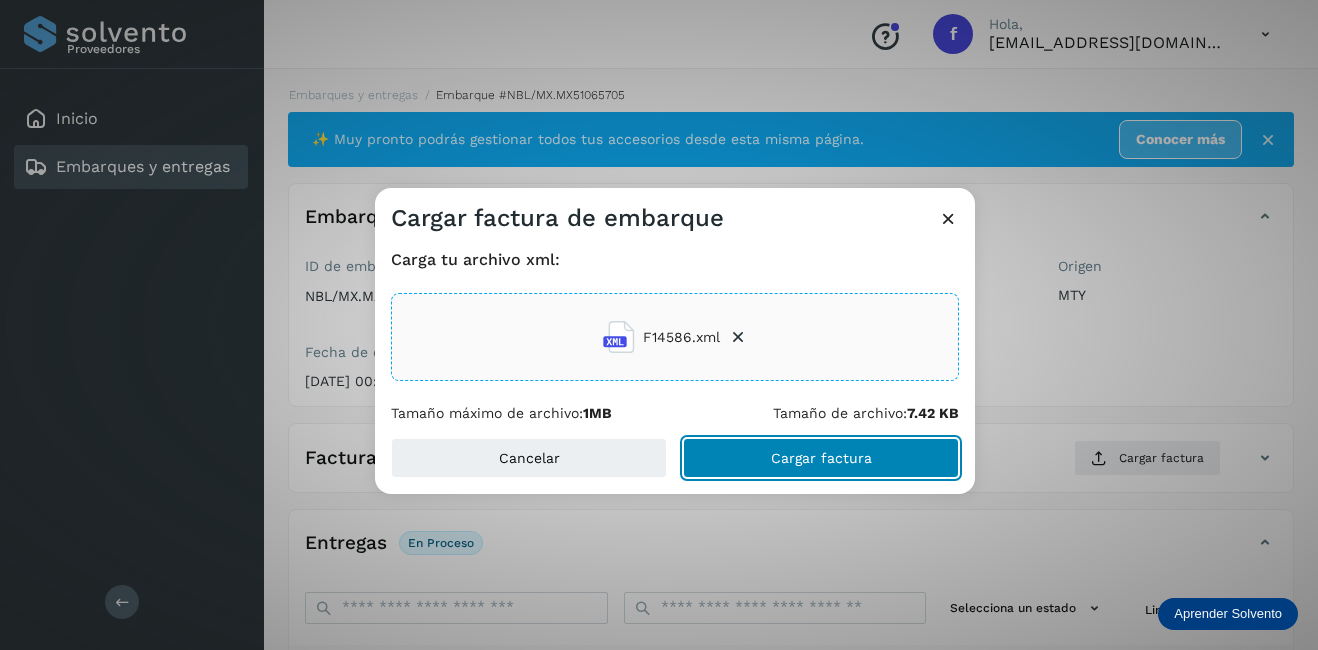 click on "Cargar factura" 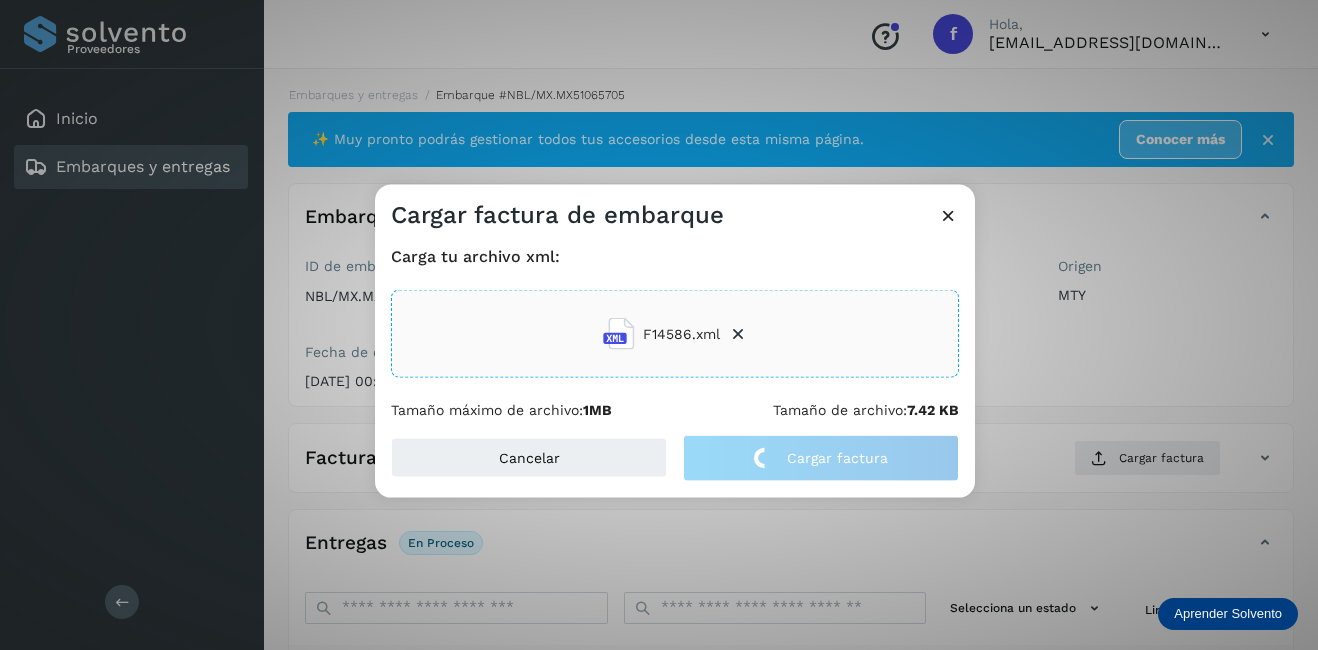 click on "Cargar factura de embarque Carga tu archivo xml: F14586.xml Tamaño máximo de archivo:  1MB Tamaño de archivo:  7.42 KB Cancelar Cargar factura" 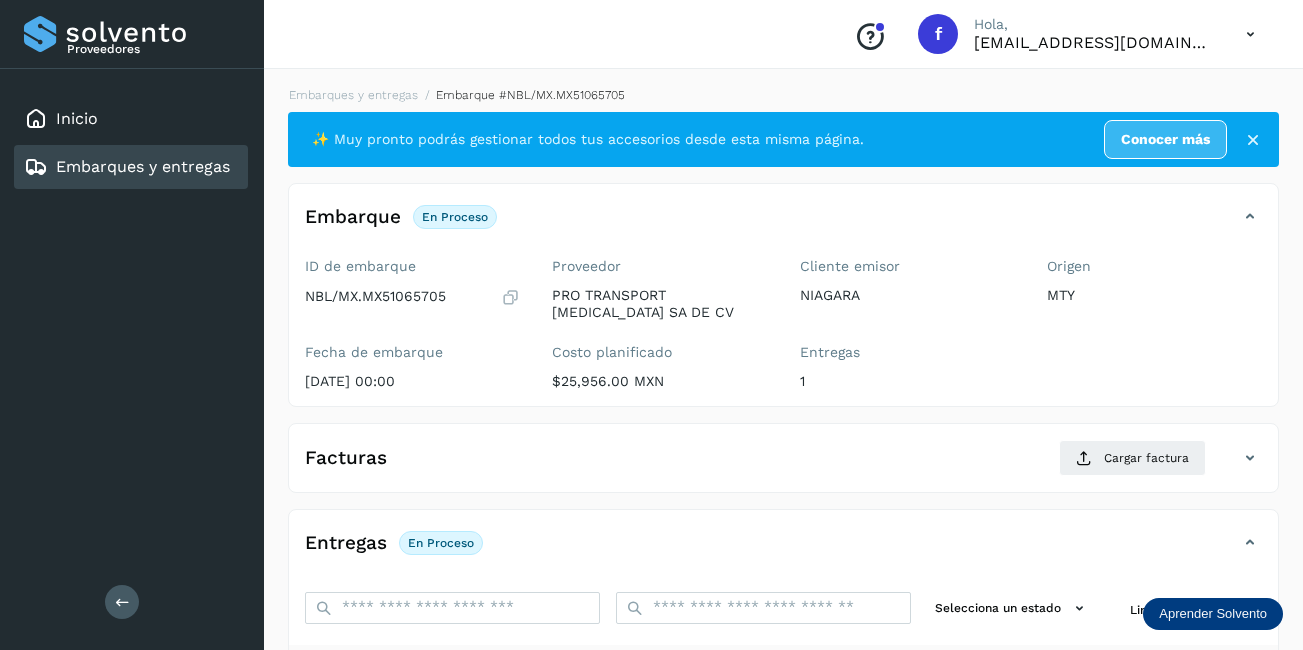 scroll, scrollTop: 313, scrollLeft: 0, axis: vertical 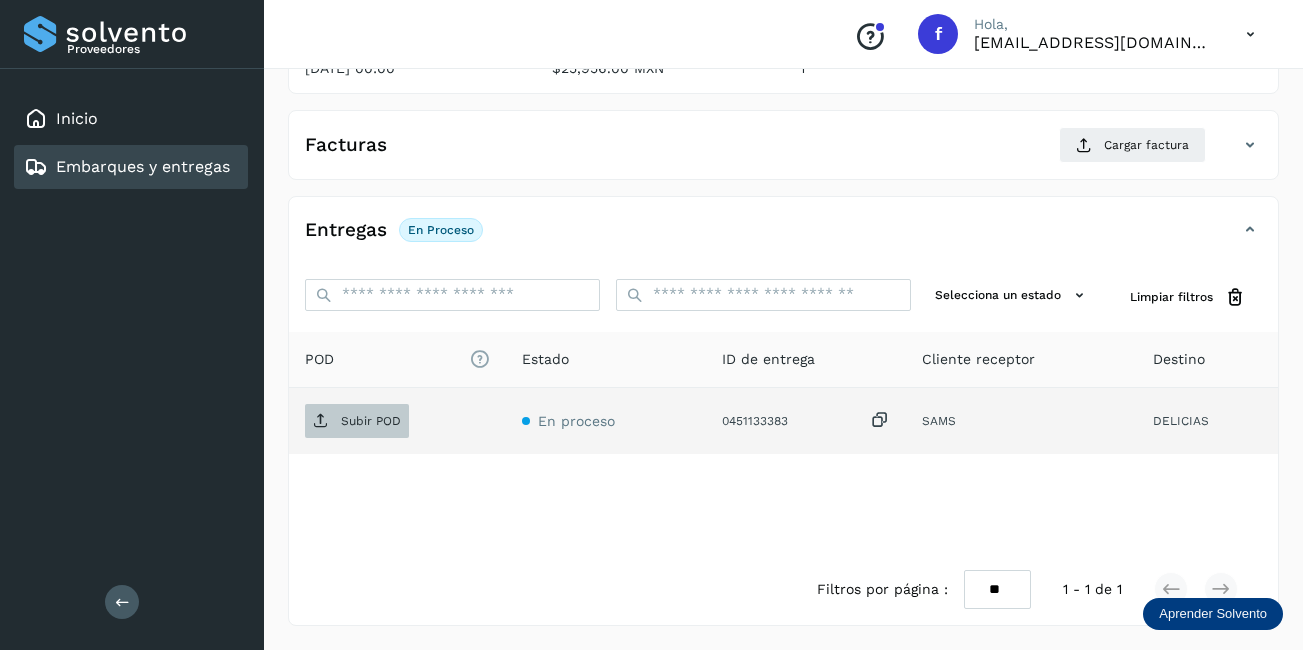 click on "Subir POD" at bounding box center [371, 421] 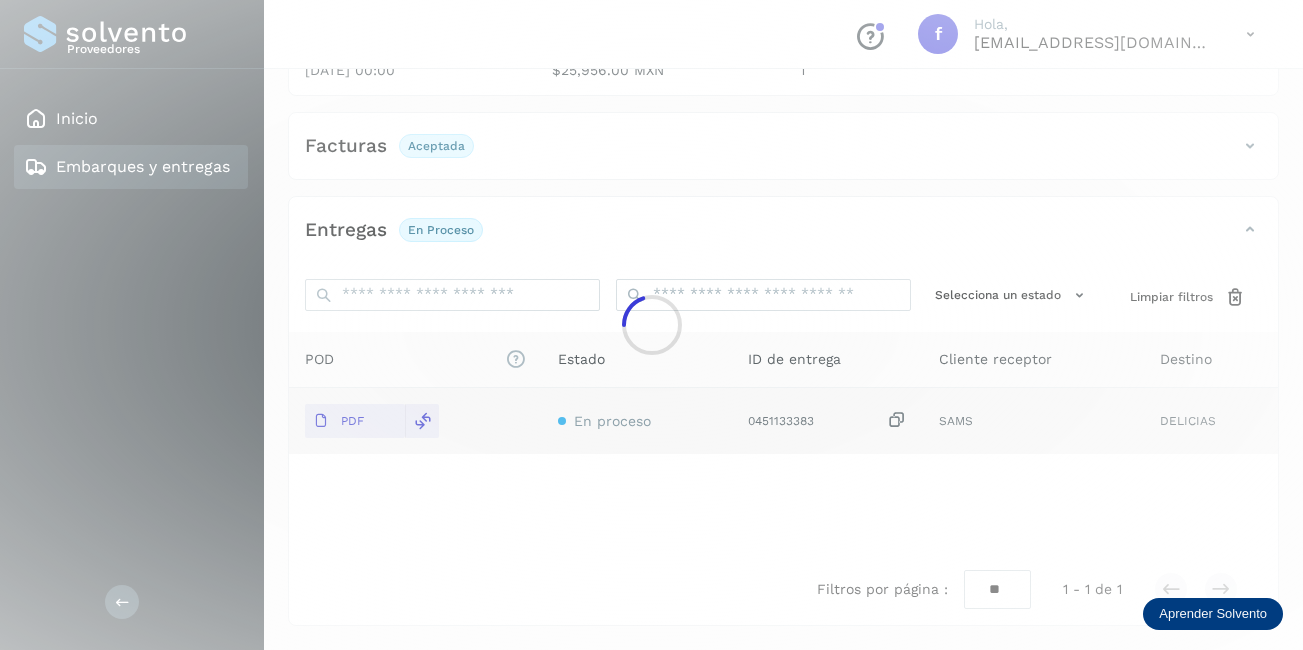 scroll, scrollTop: 311, scrollLeft: 0, axis: vertical 